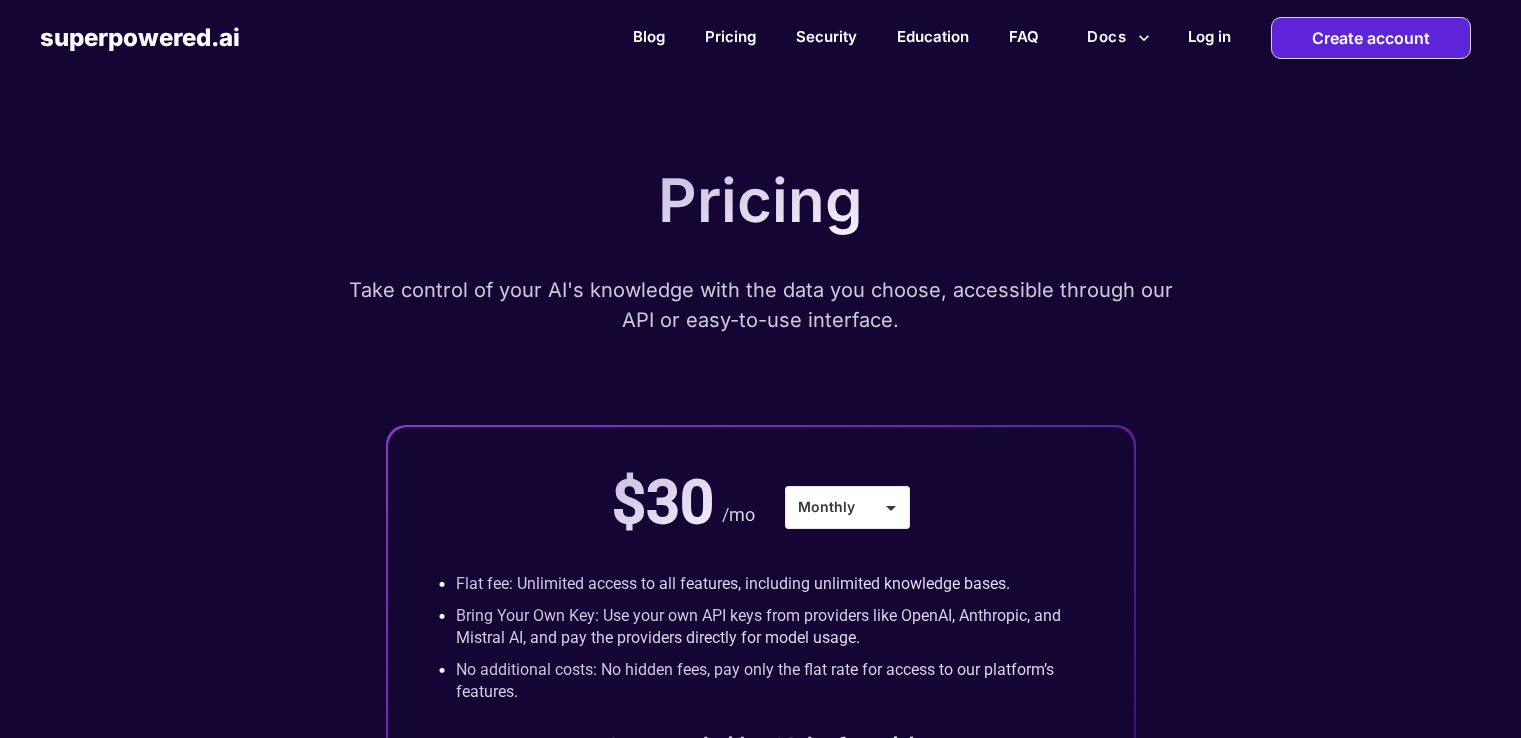 scroll, scrollTop: 147, scrollLeft: 0, axis: vertical 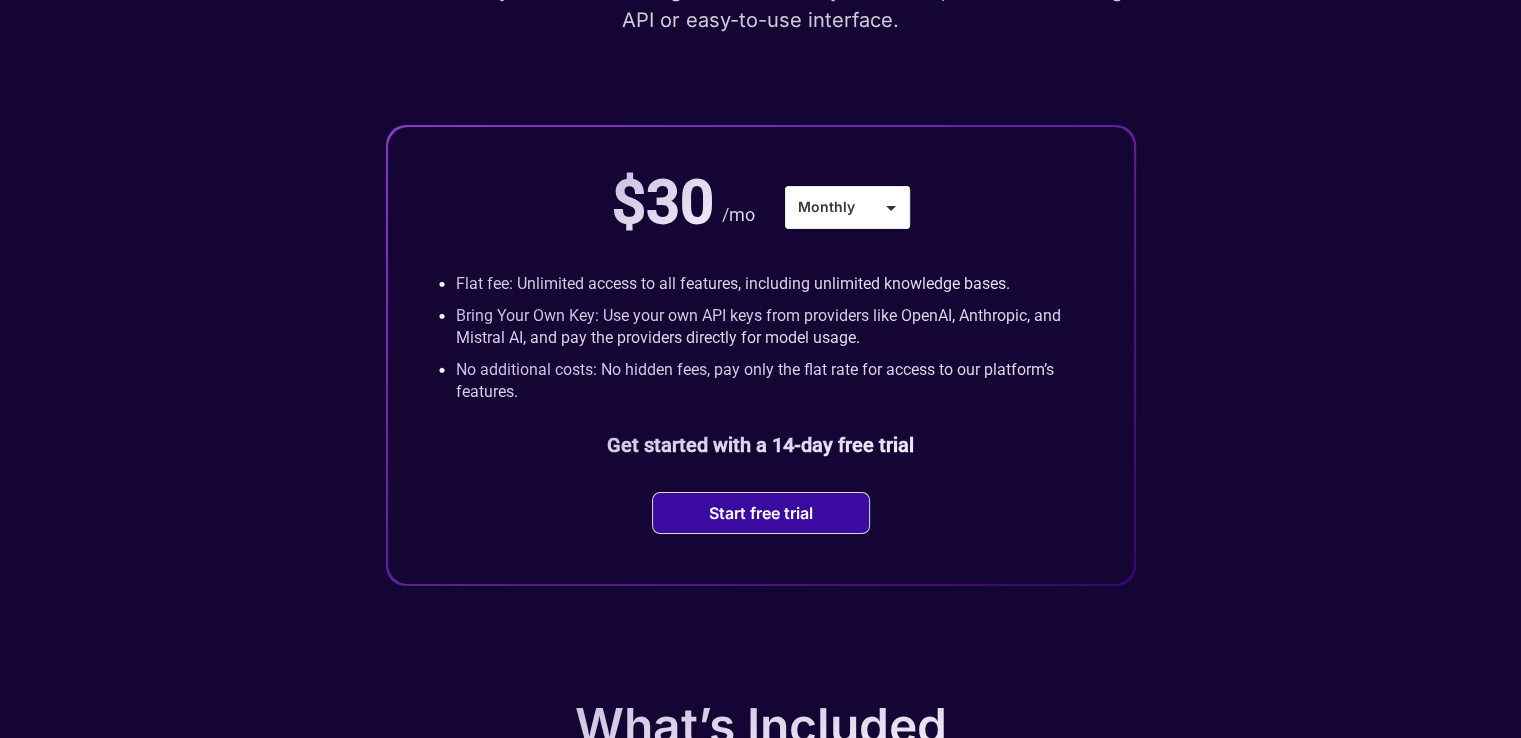 click on "Start free trial" at bounding box center [761, 513] 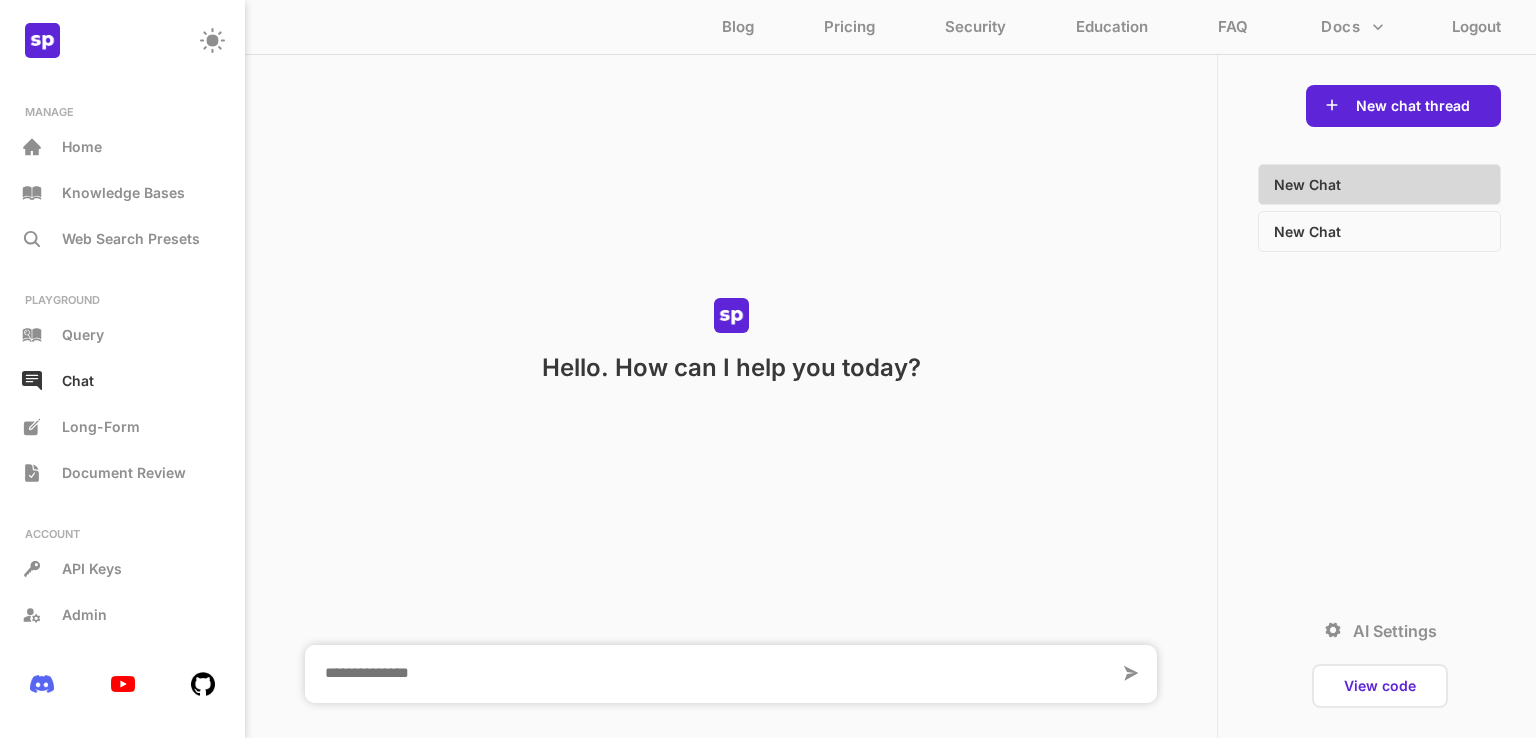 scroll, scrollTop: 0, scrollLeft: 0, axis: both 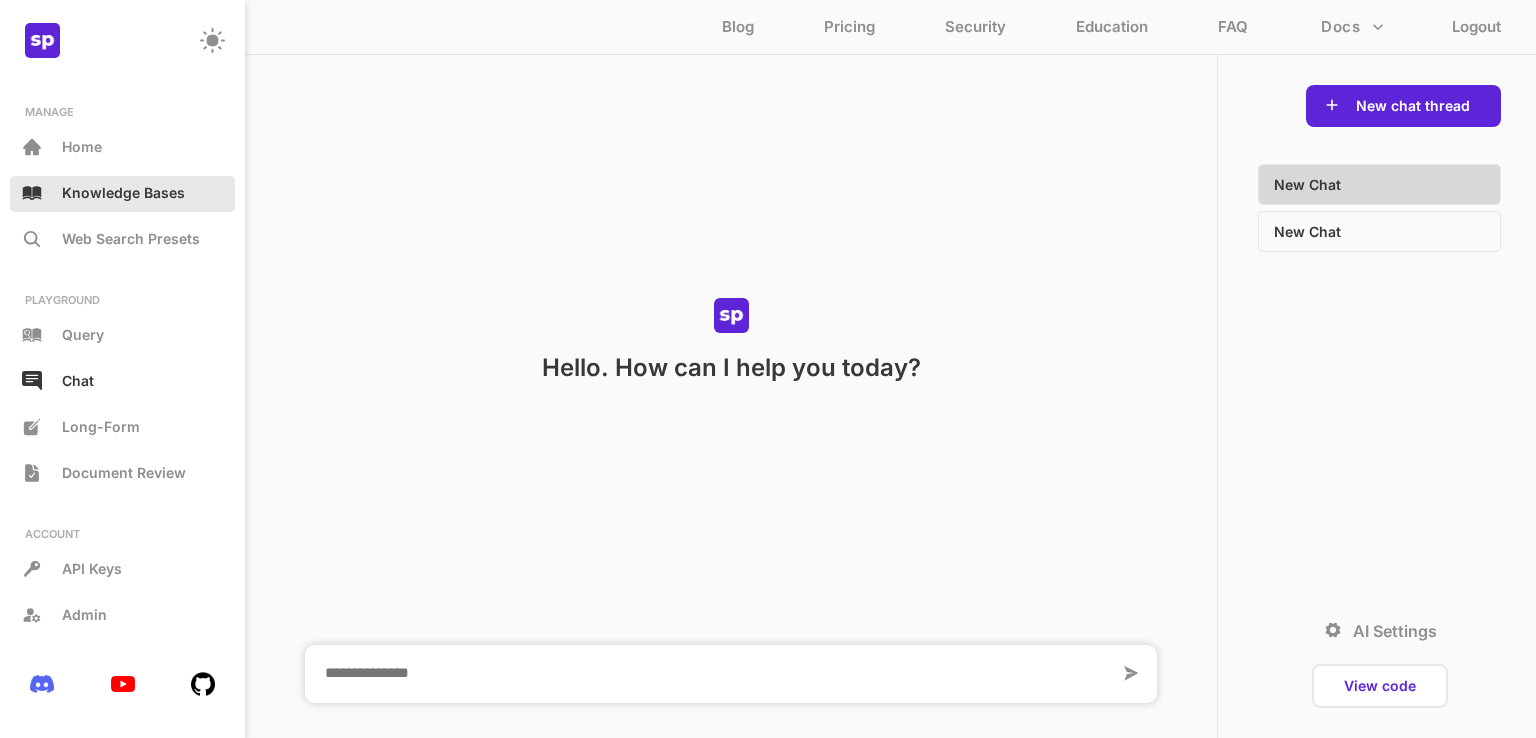 click on "Knowledge Bases" at bounding box center (122, 194) 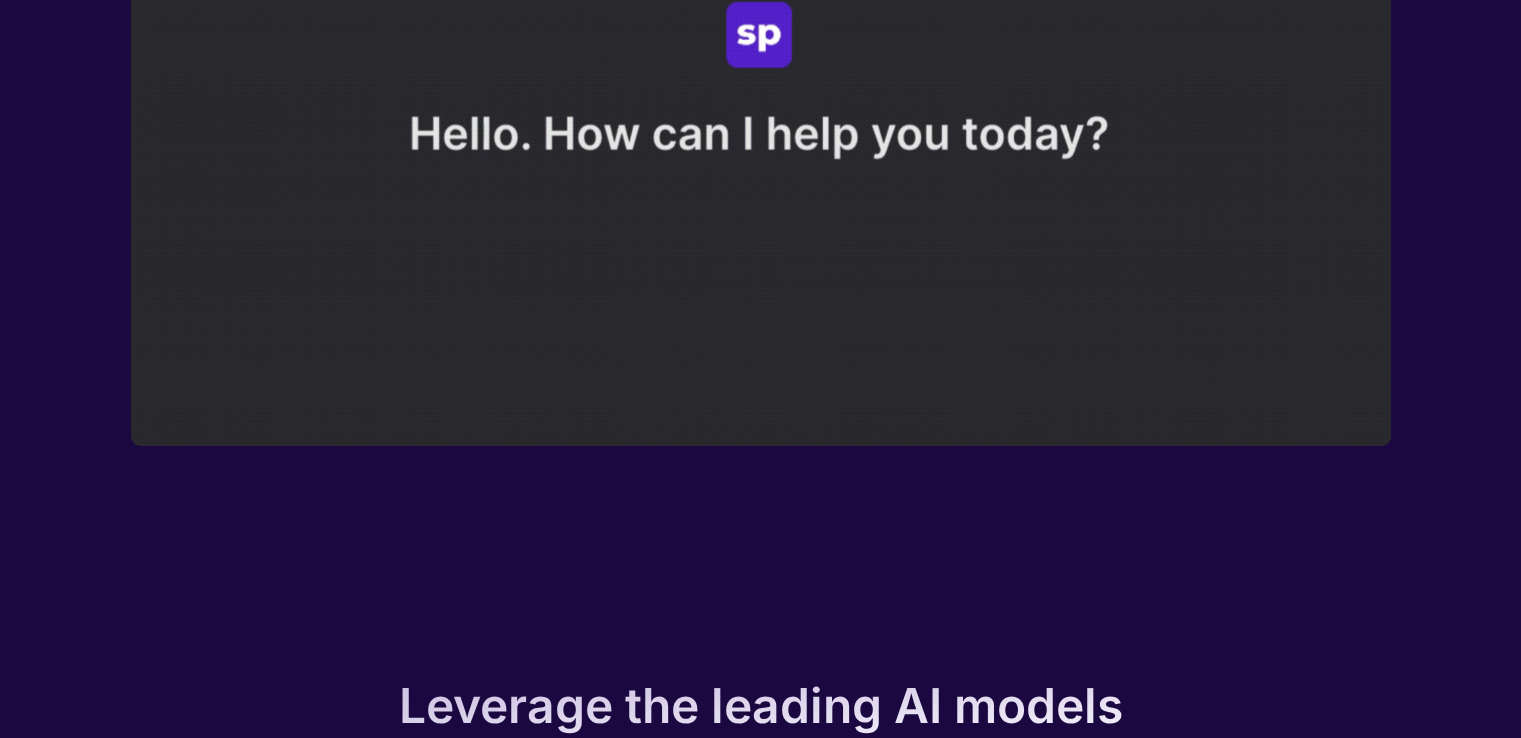 scroll, scrollTop: 0, scrollLeft: 0, axis: both 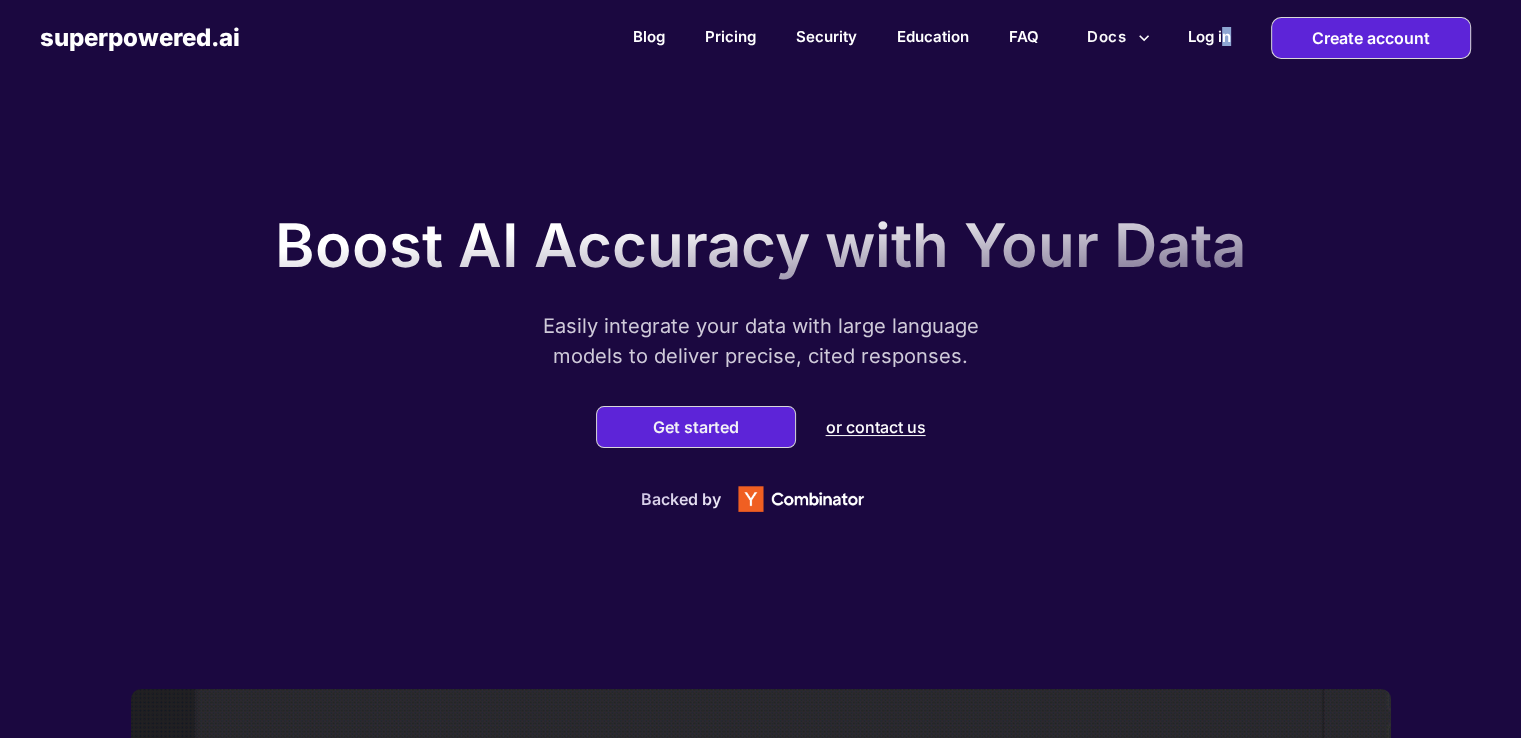 click on "Blog Pricing Security Education FAQ Docs Log in Create account" at bounding box center [880, 38] 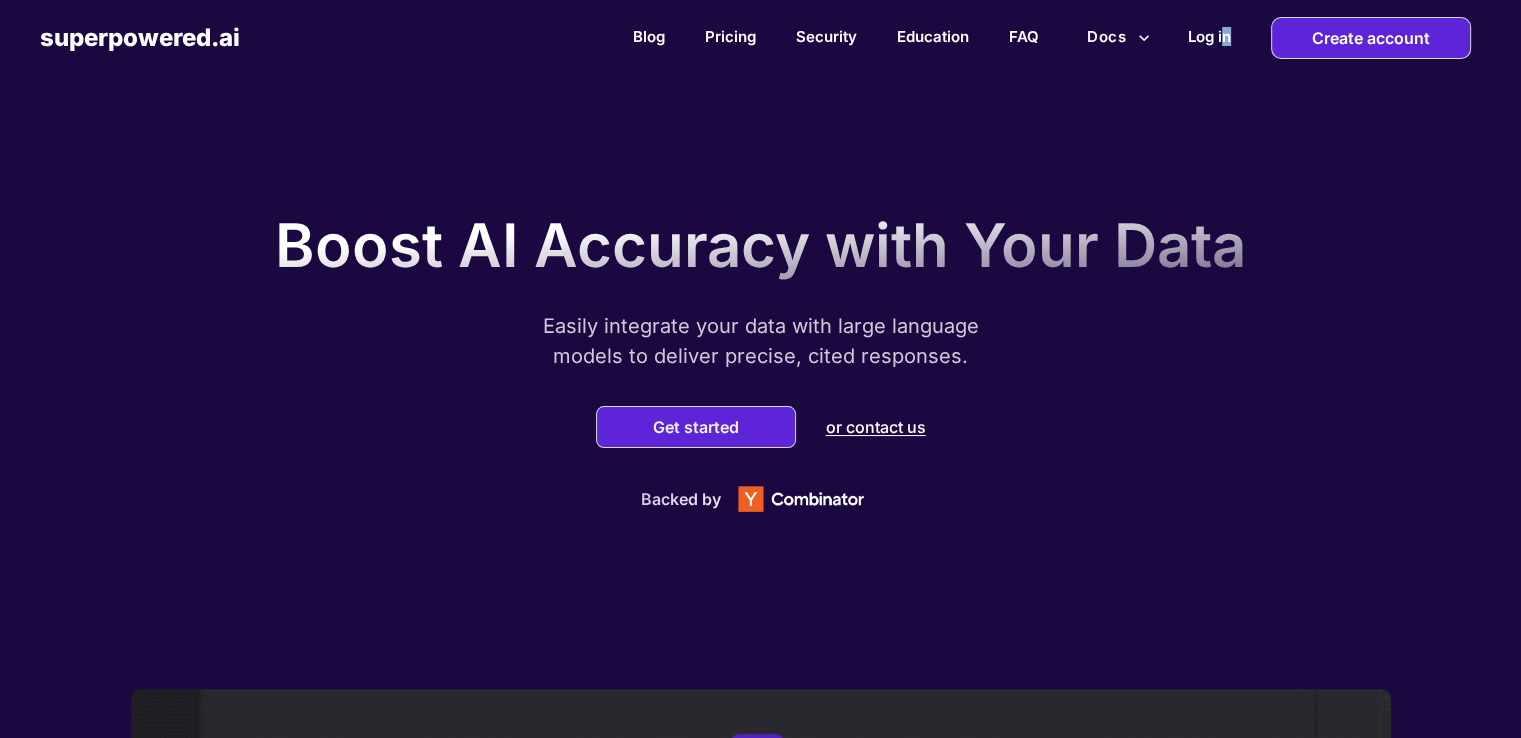 click on "Blog Pricing Security Education FAQ Docs Log in Create account" at bounding box center [880, 38] 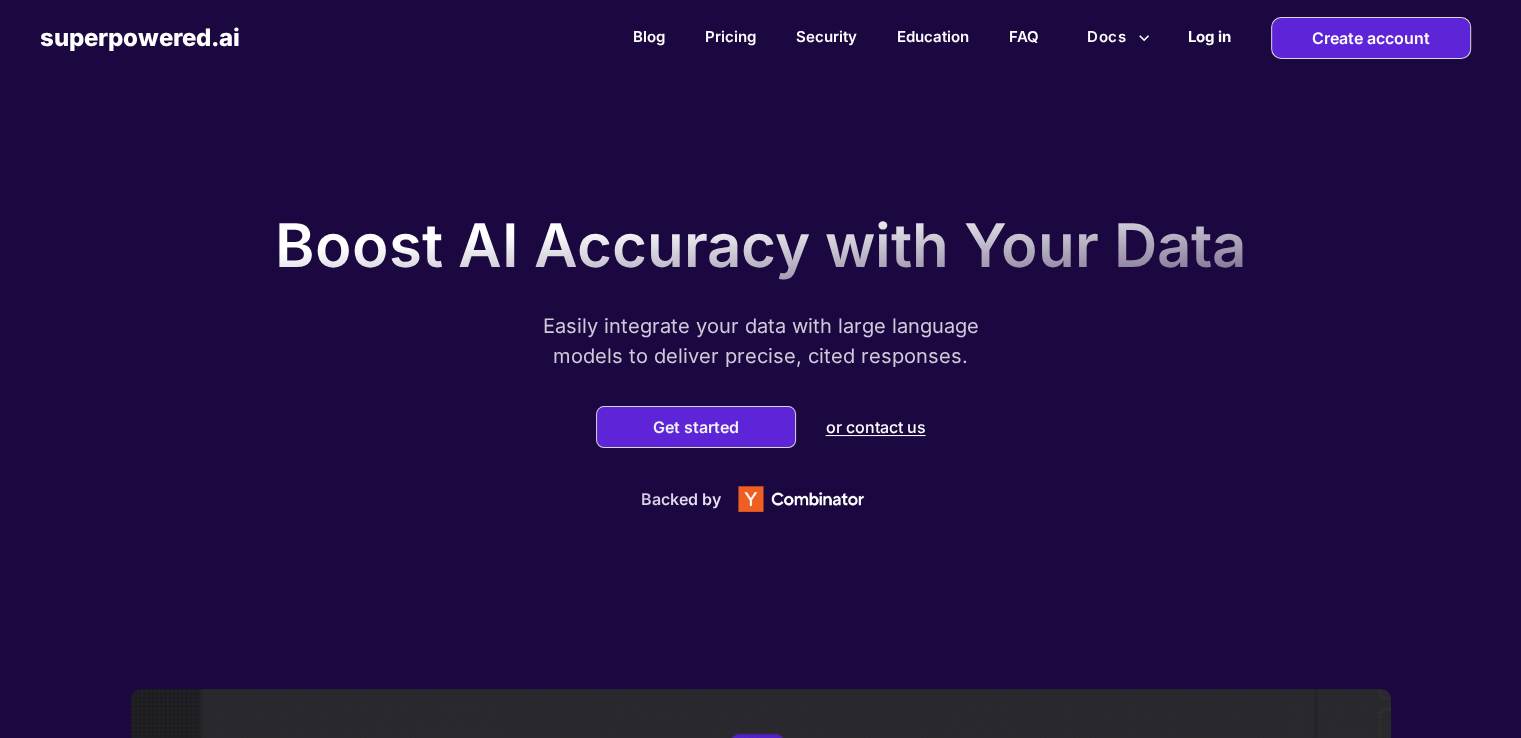 click on "Log in" at bounding box center [1209, 36] 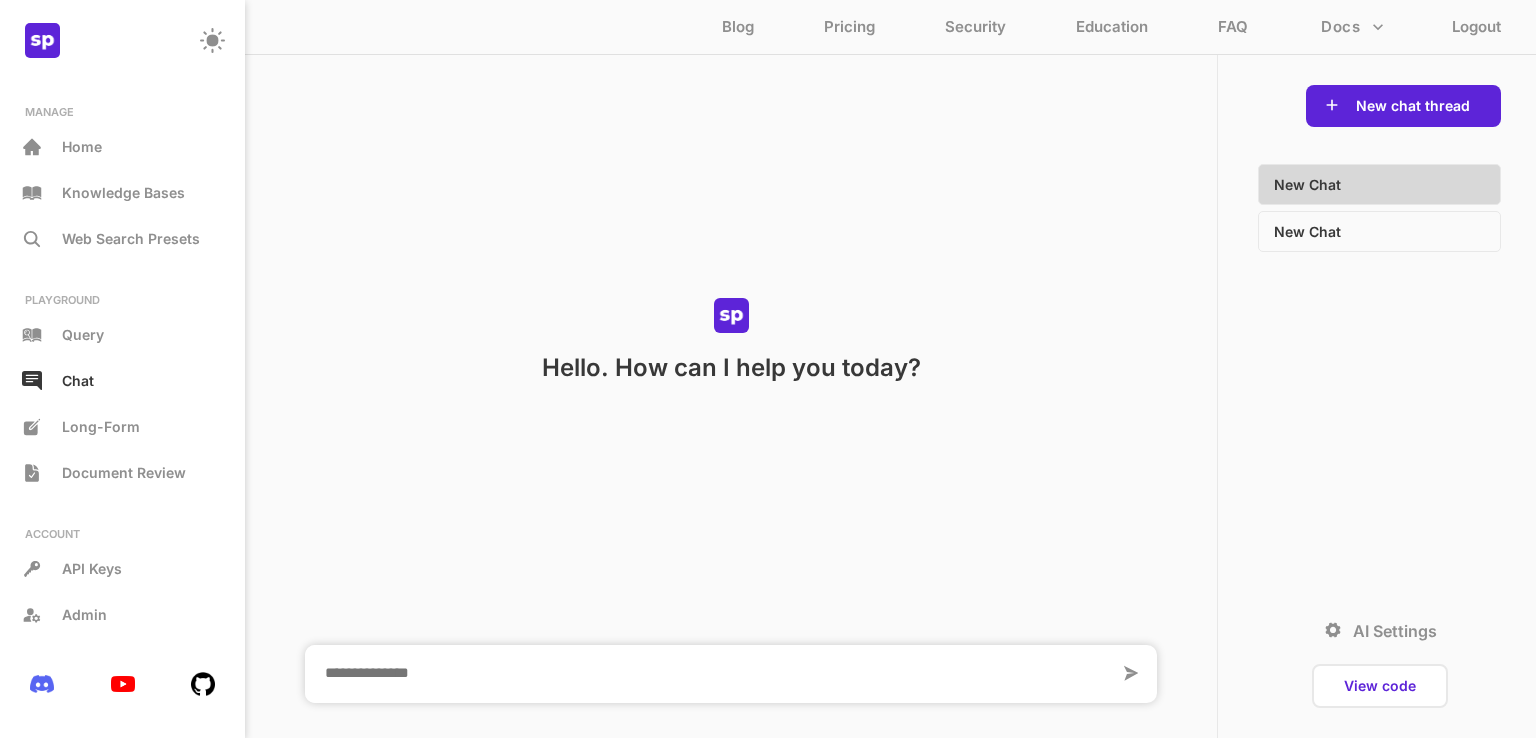 scroll, scrollTop: 0, scrollLeft: 0, axis: both 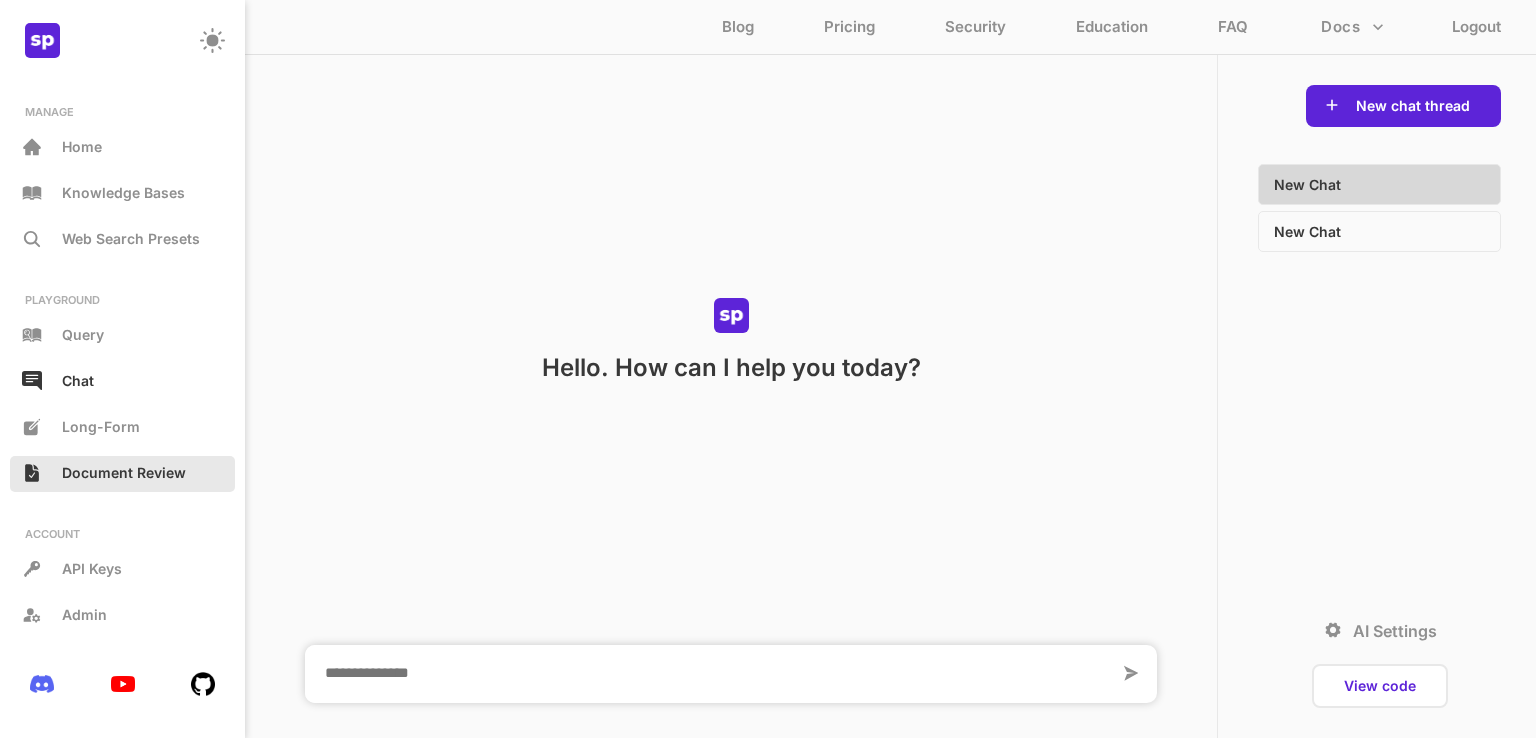 click on "Document Review" at bounding box center (122, 474) 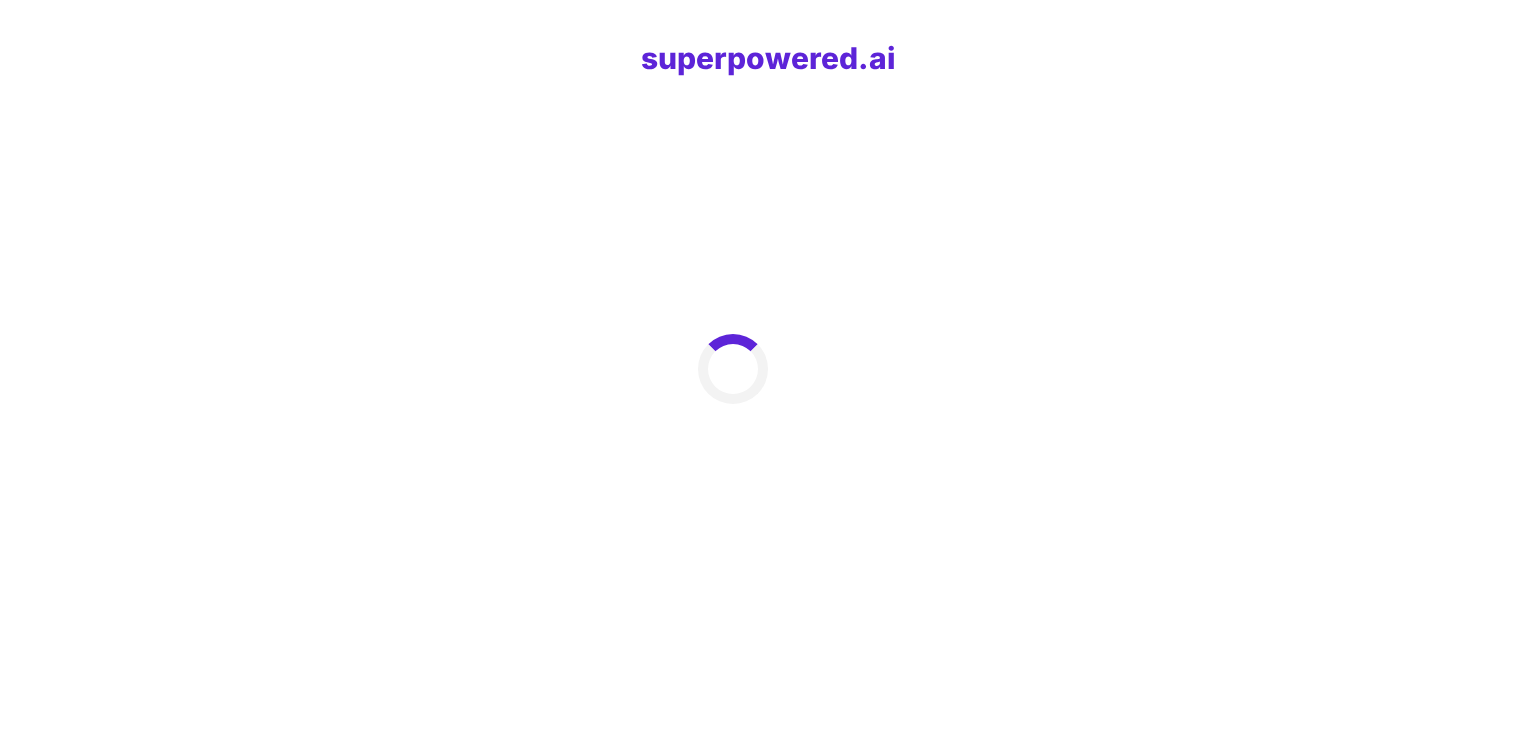 scroll, scrollTop: 0, scrollLeft: 0, axis: both 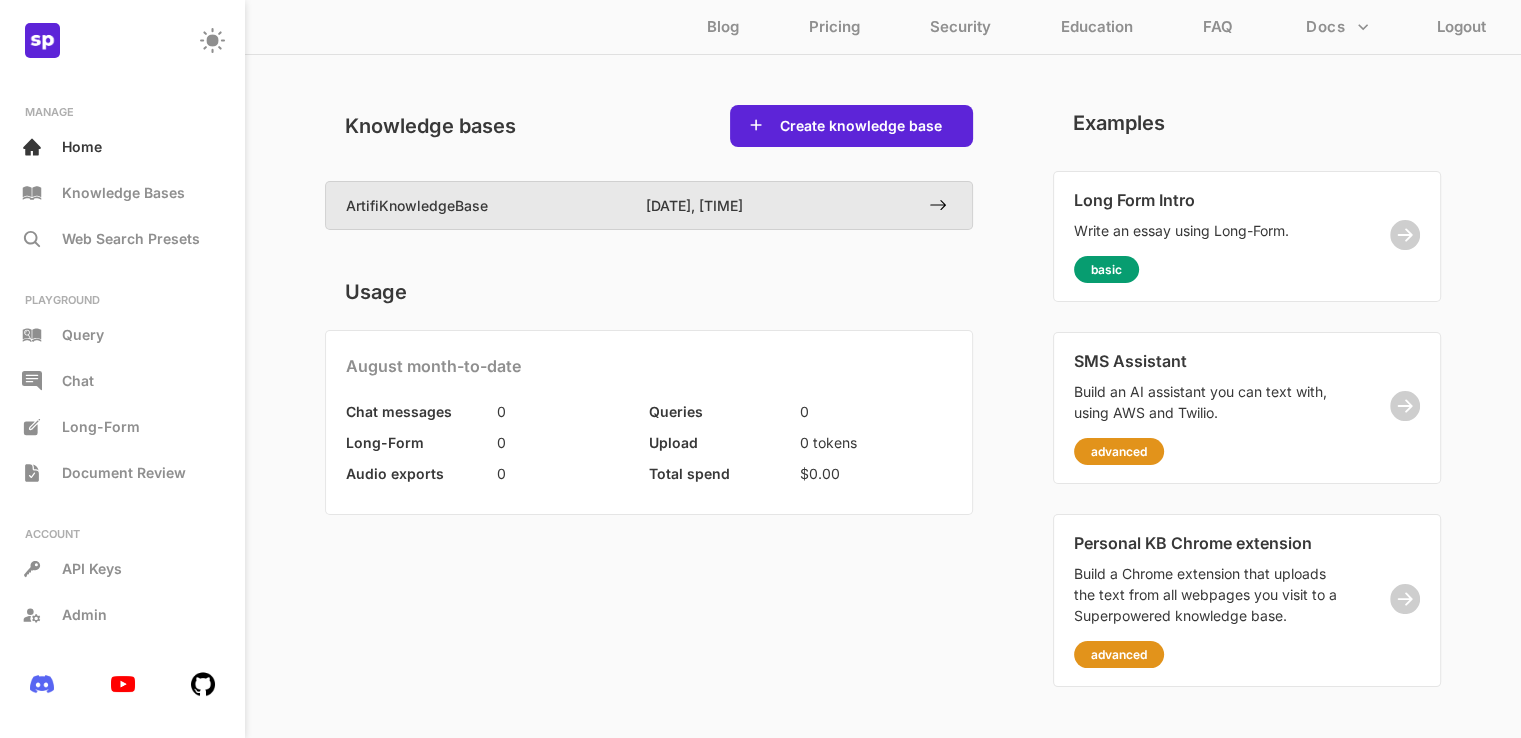 click on "ArtifiKnowledgeBase" at bounding box center (496, 205) 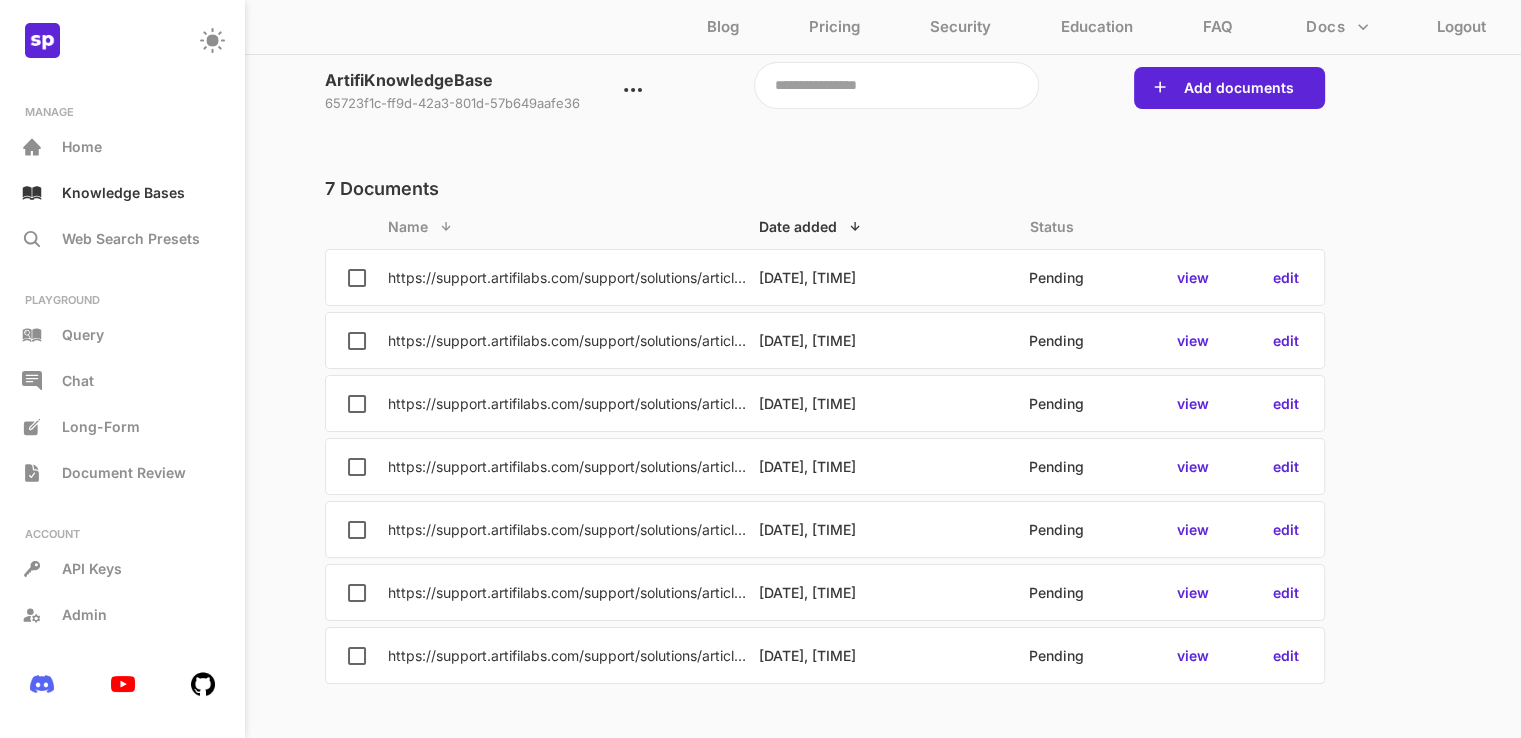 scroll, scrollTop: 107, scrollLeft: 0, axis: vertical 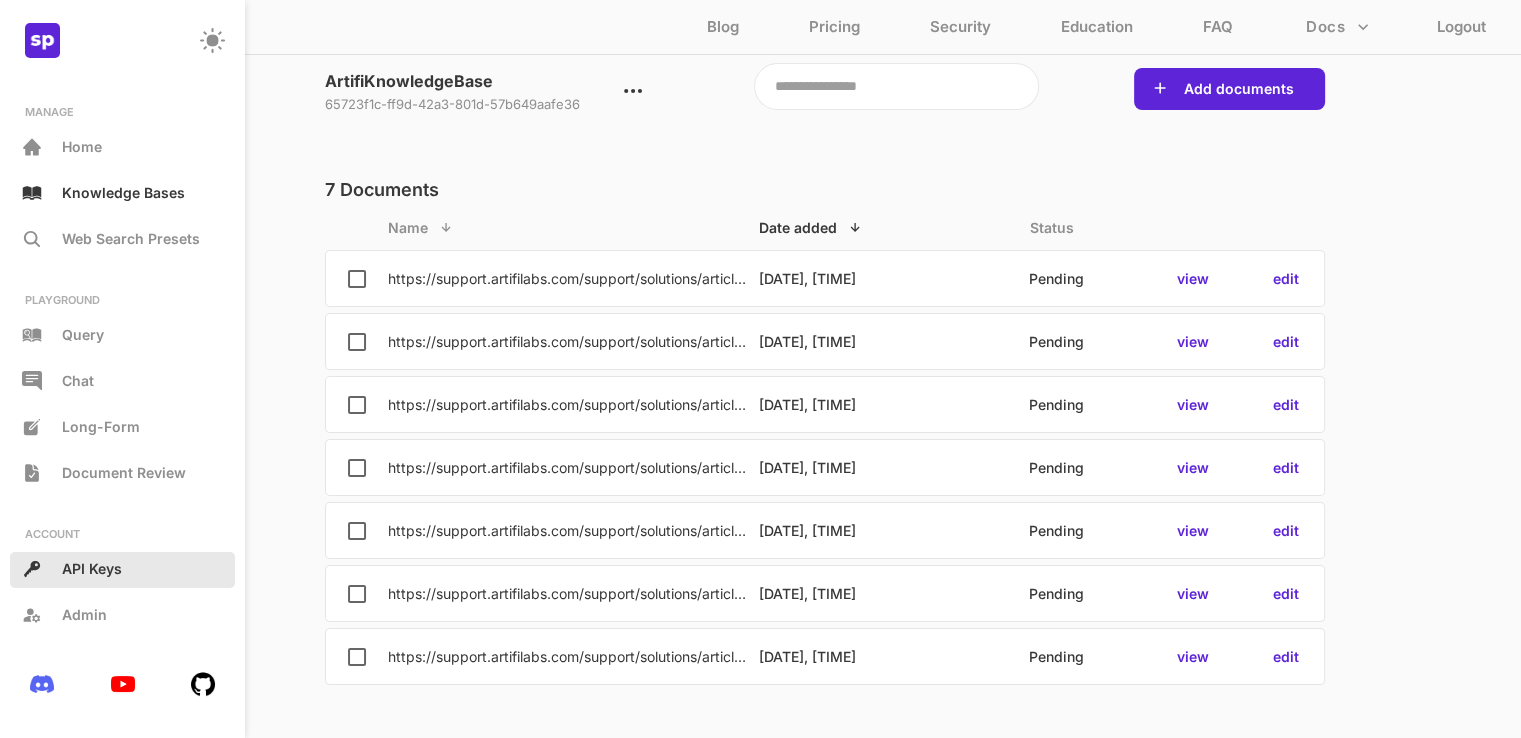 click on "API Keys" at bounding box center [122, 570] 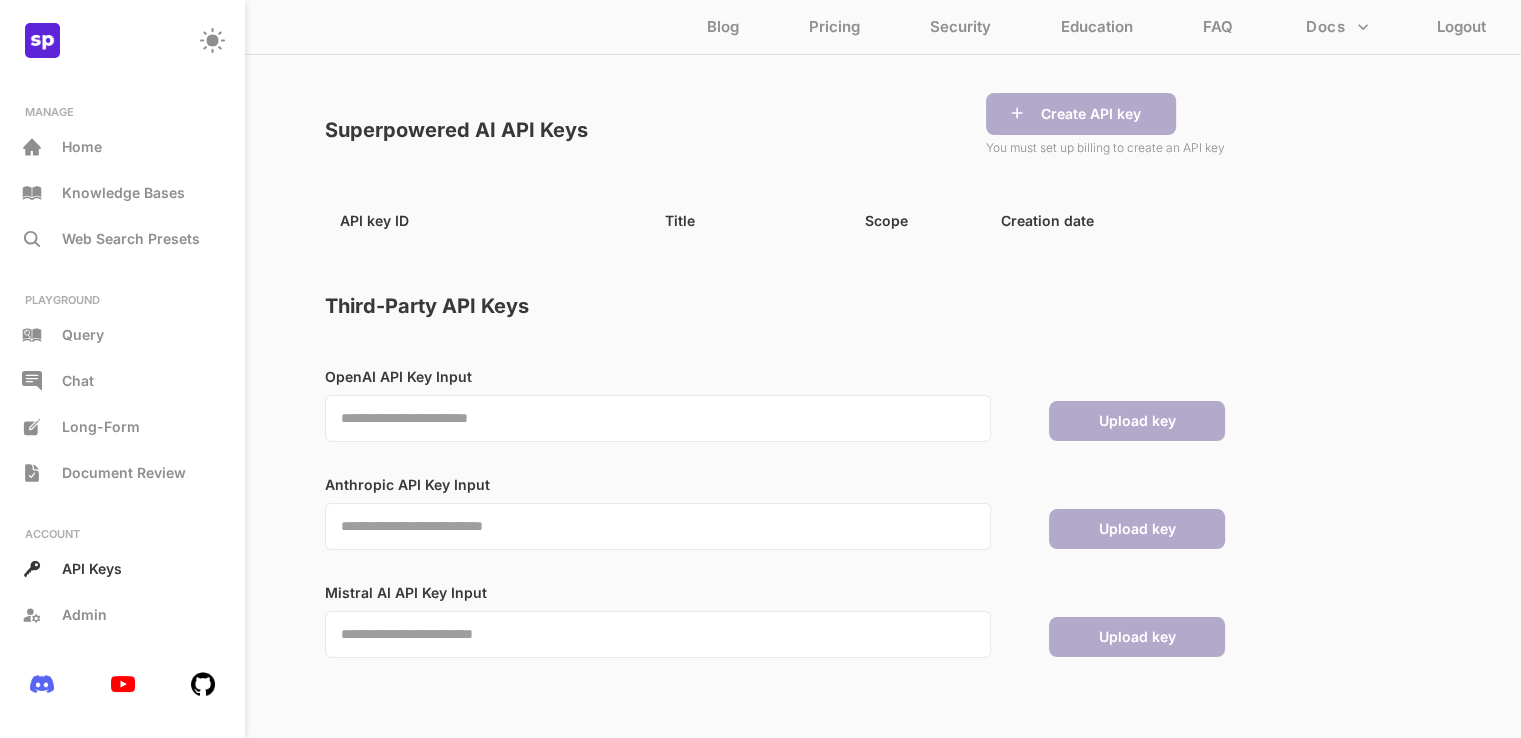 scroll, scrollTop: 44, scrollLeft: 0, axis: vertical 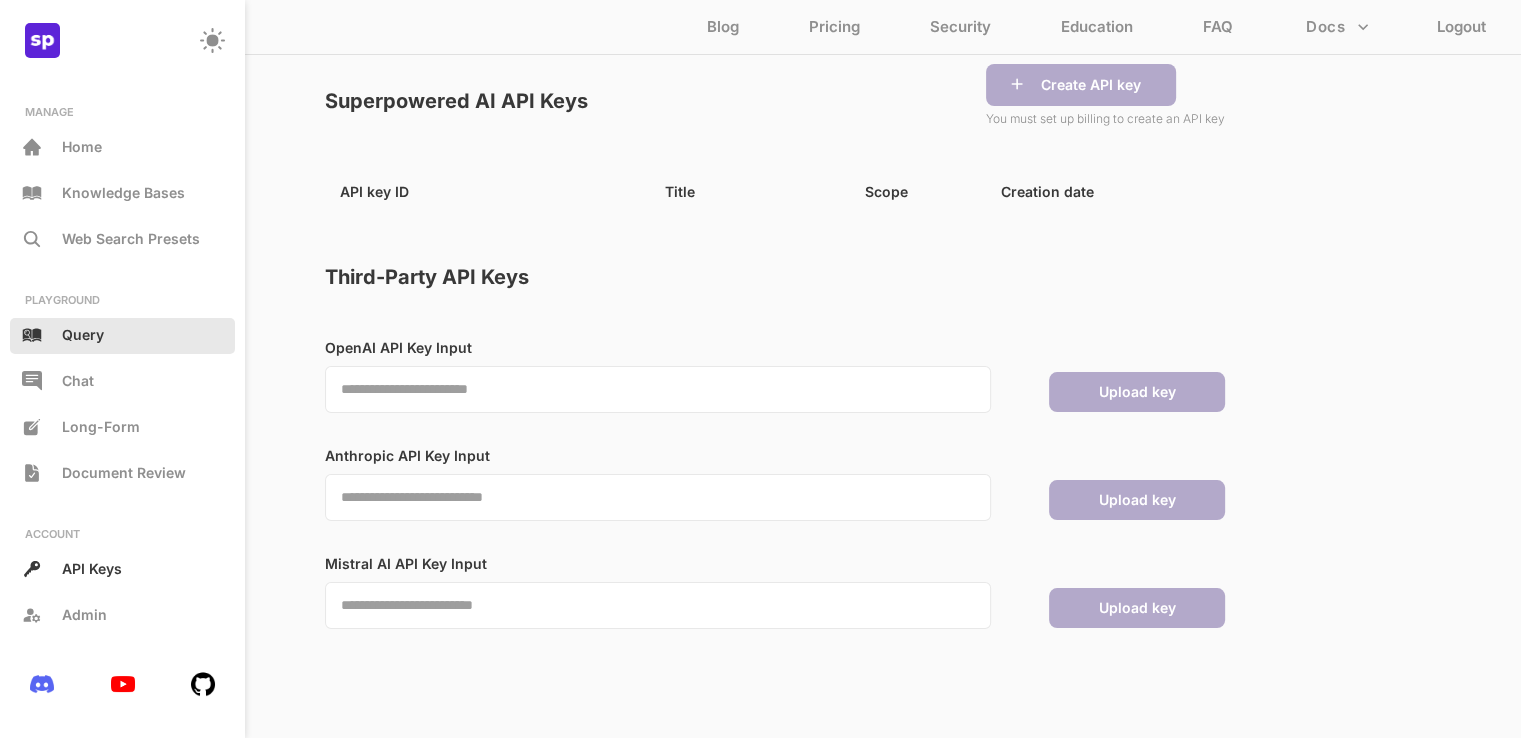 click on "Query" at bounding box center [83, 334] 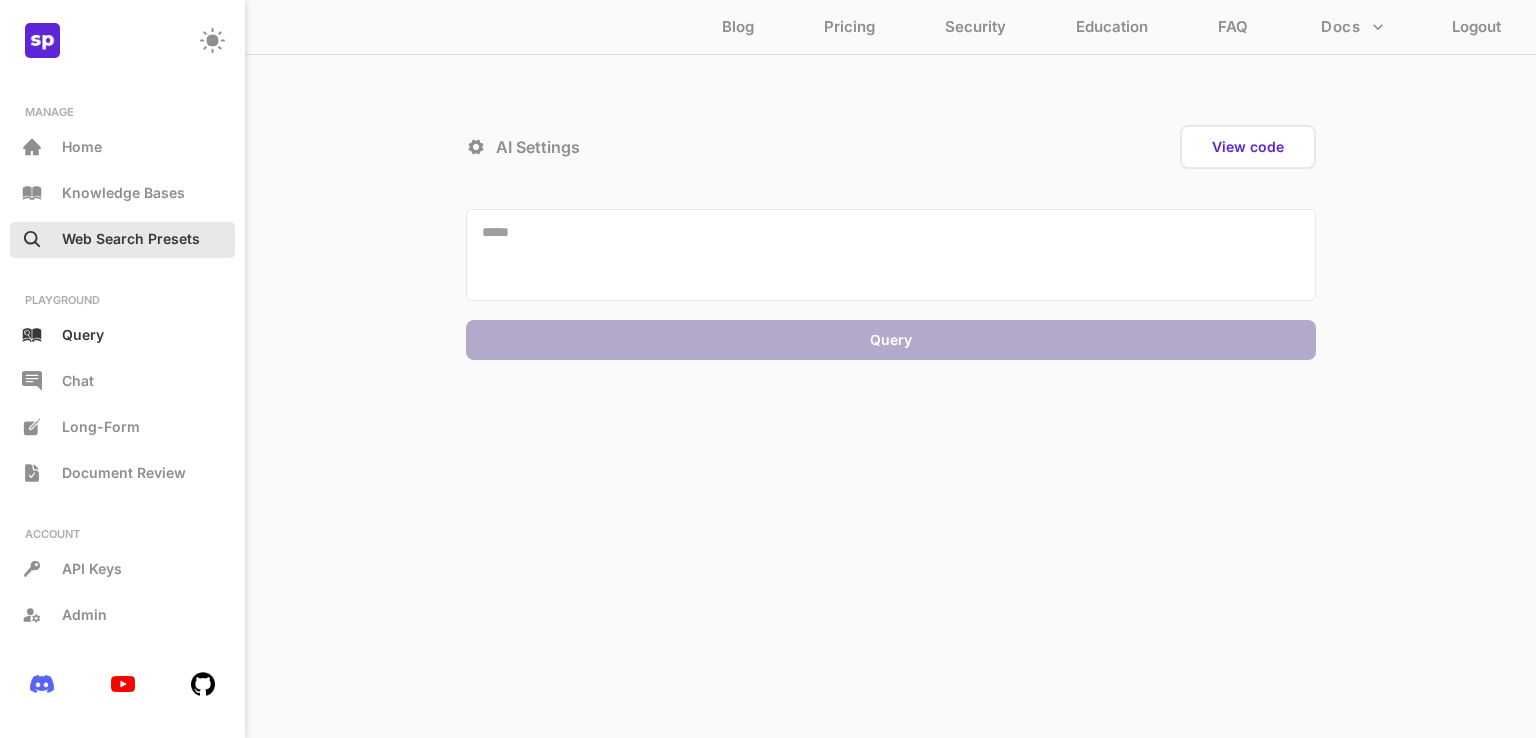 click on "Web Search Presets" at bounding box center (131, 238) 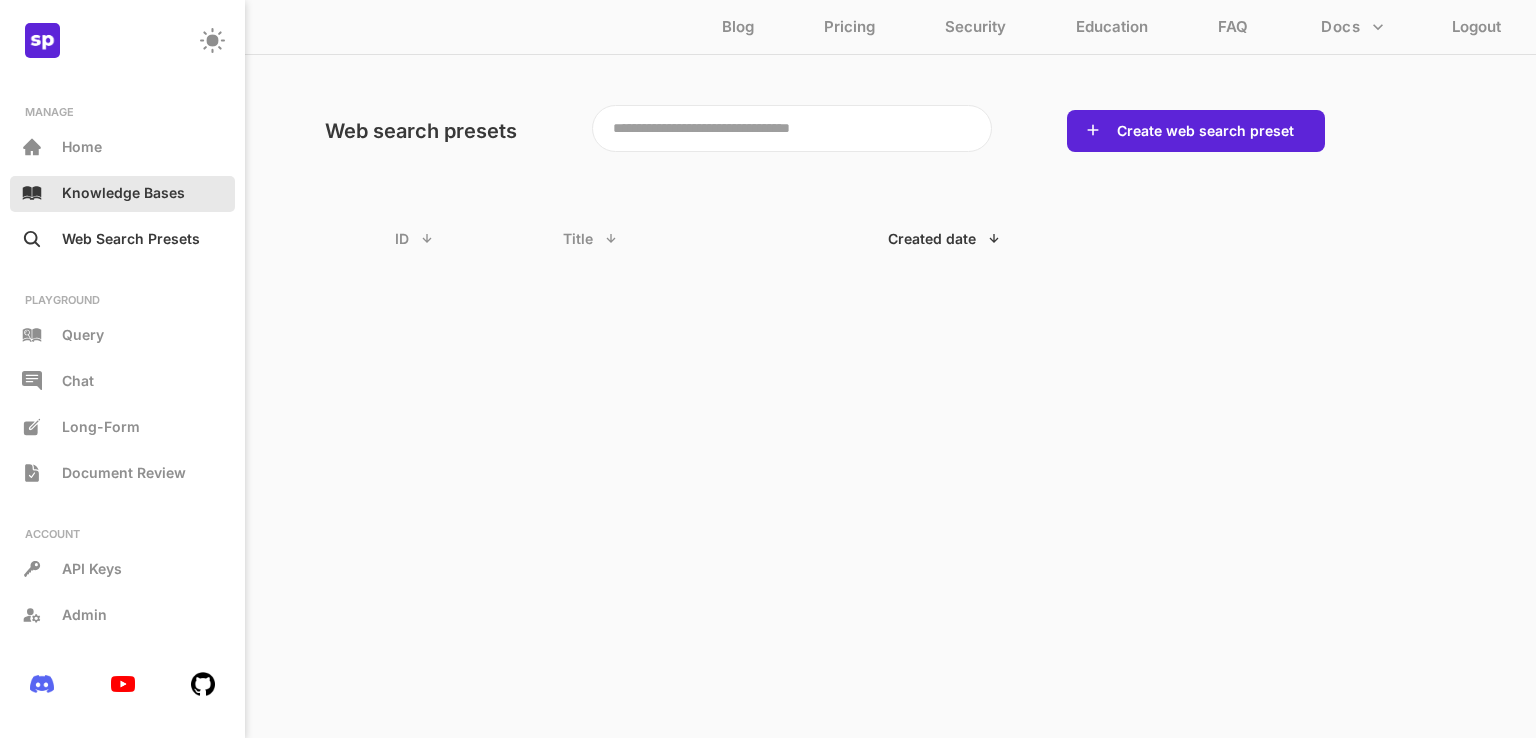 click on "Knowledge Bases" at bounding box center (123, 192) 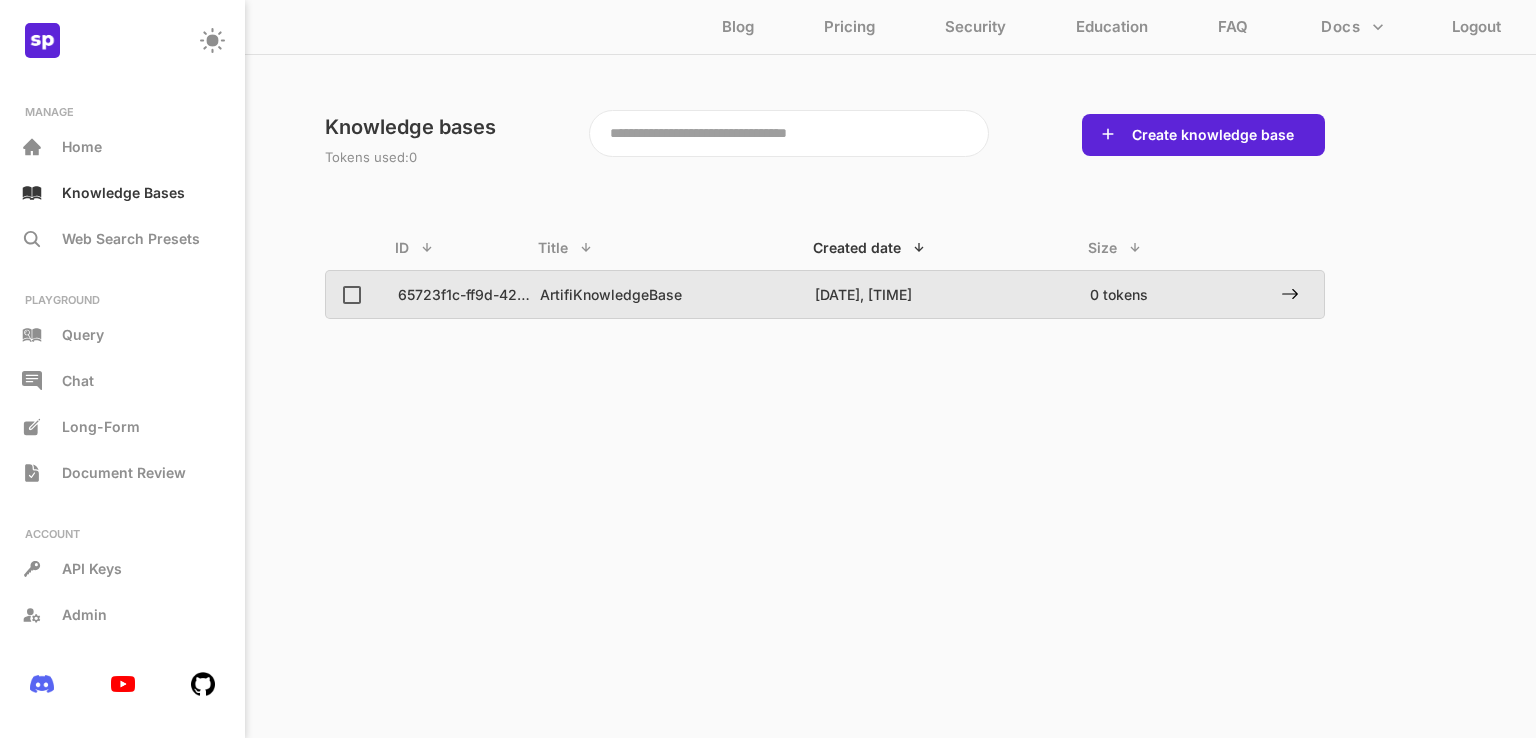 click on "ArtifiKnowledgeBase" at bounding box center [650, 294] 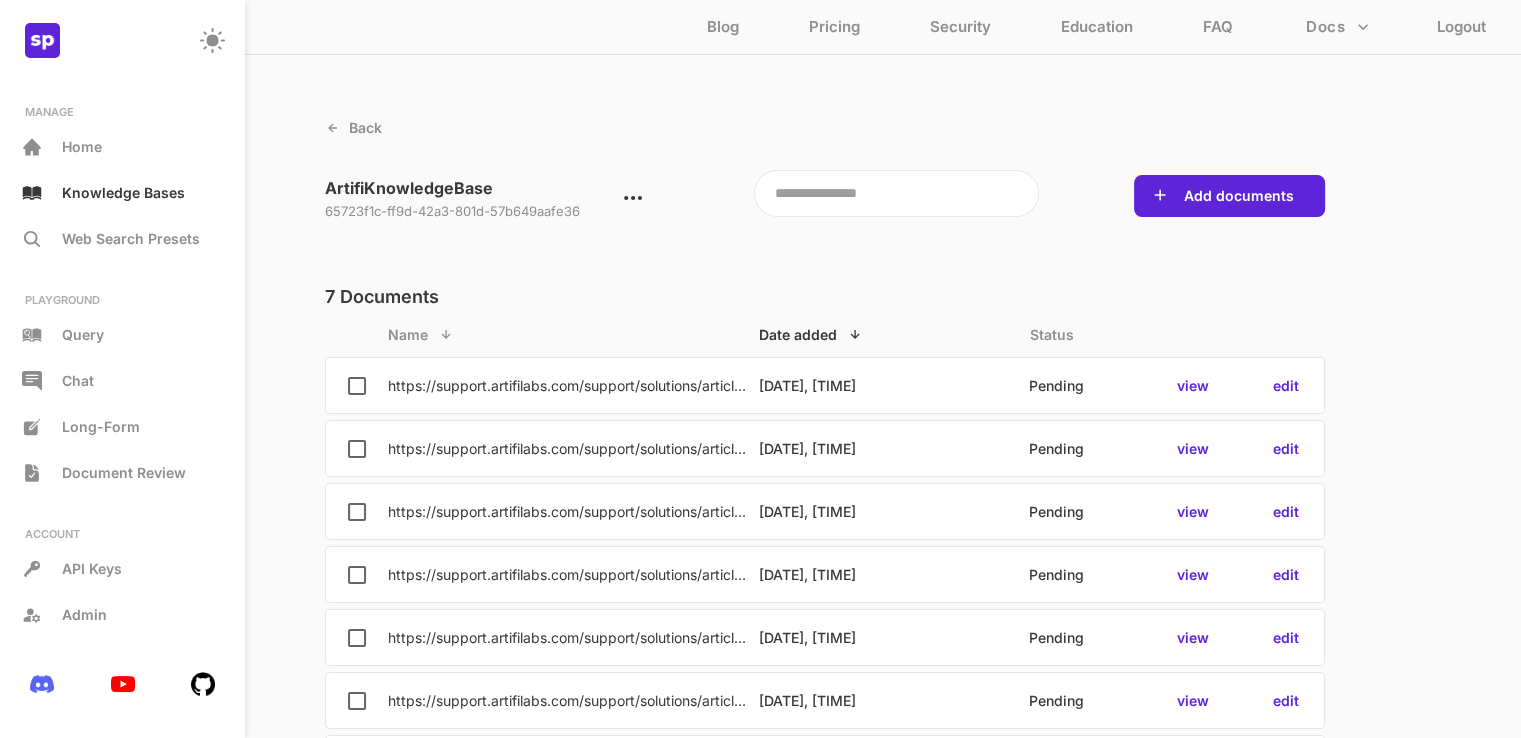 scroll, scrollTop: 108, scrollLeft: 0, axis: vertical 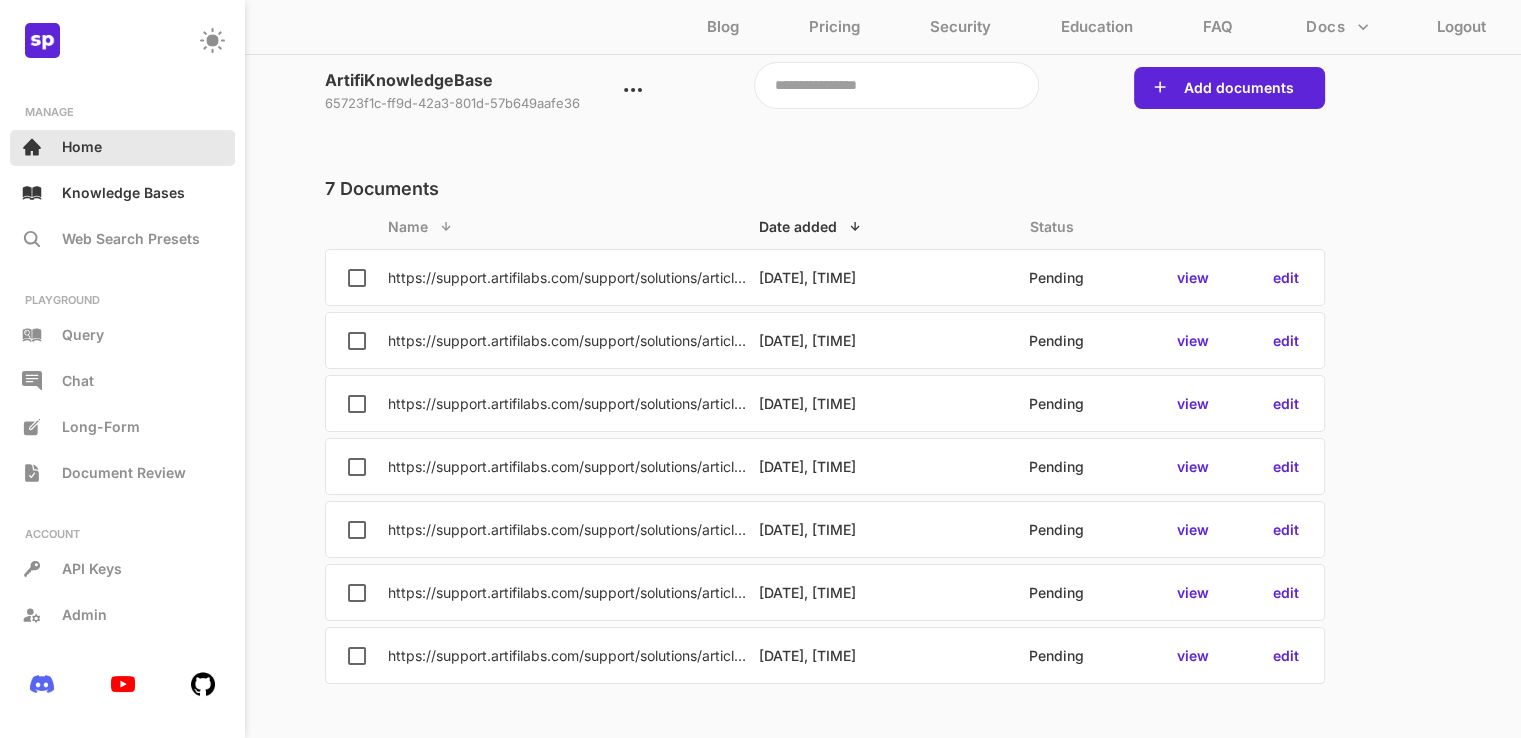 click on "Home" at bounding box center (82, 146) 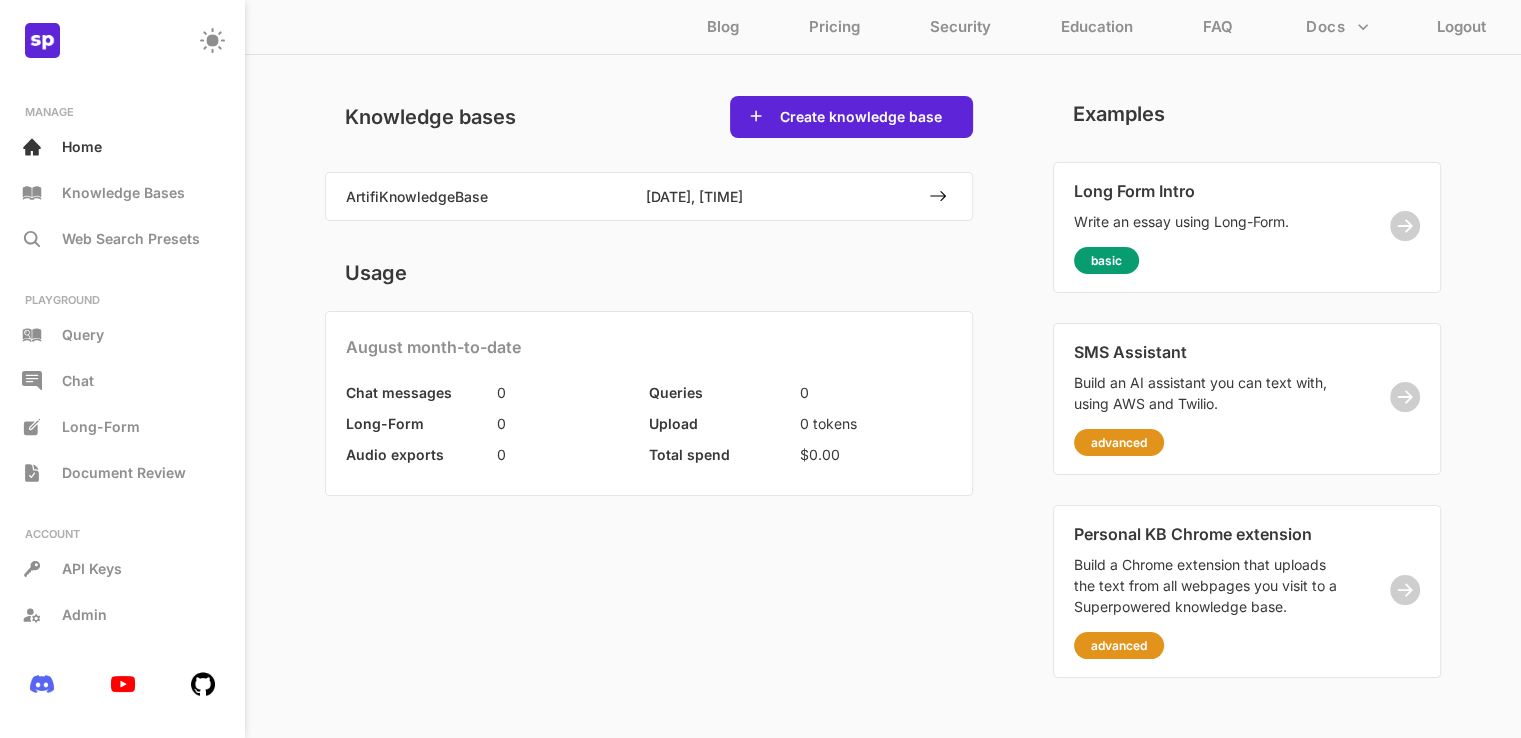 scroll, scrollTop: 6, scrollLeft: 0, axis: vertical 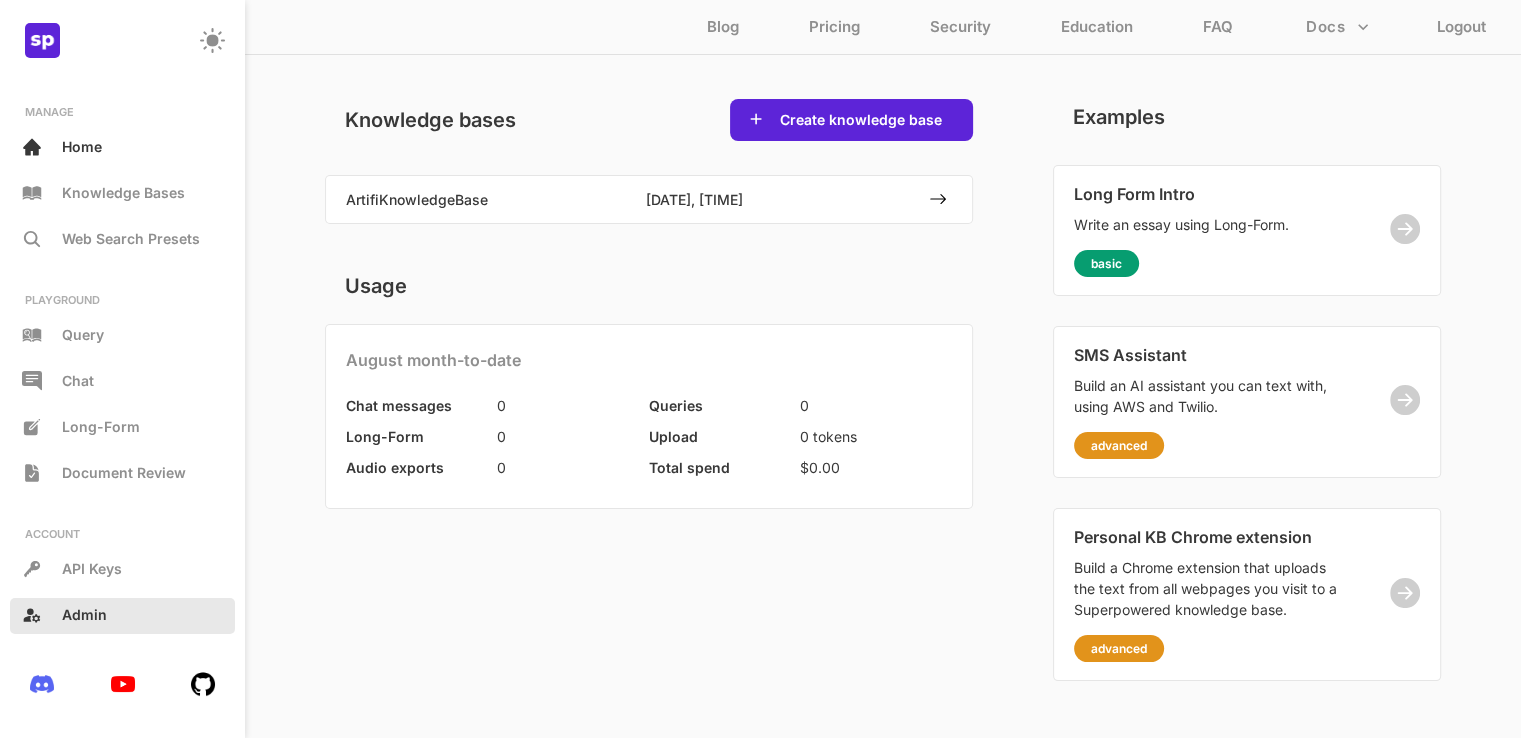 click on "Admin" at bounding box center [84, 614] 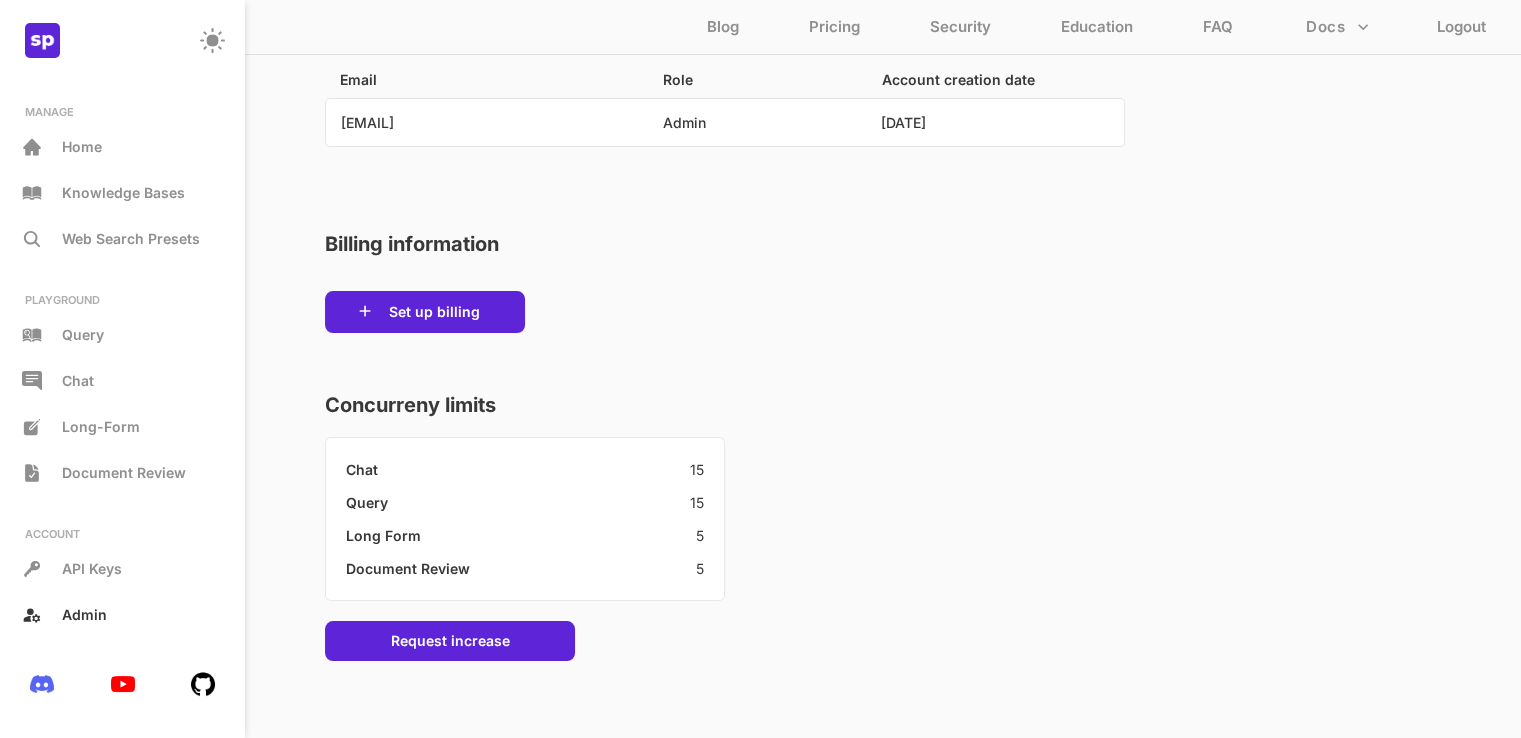 scroll, scrollTop: 0, scrollLeft: 0, axis: both 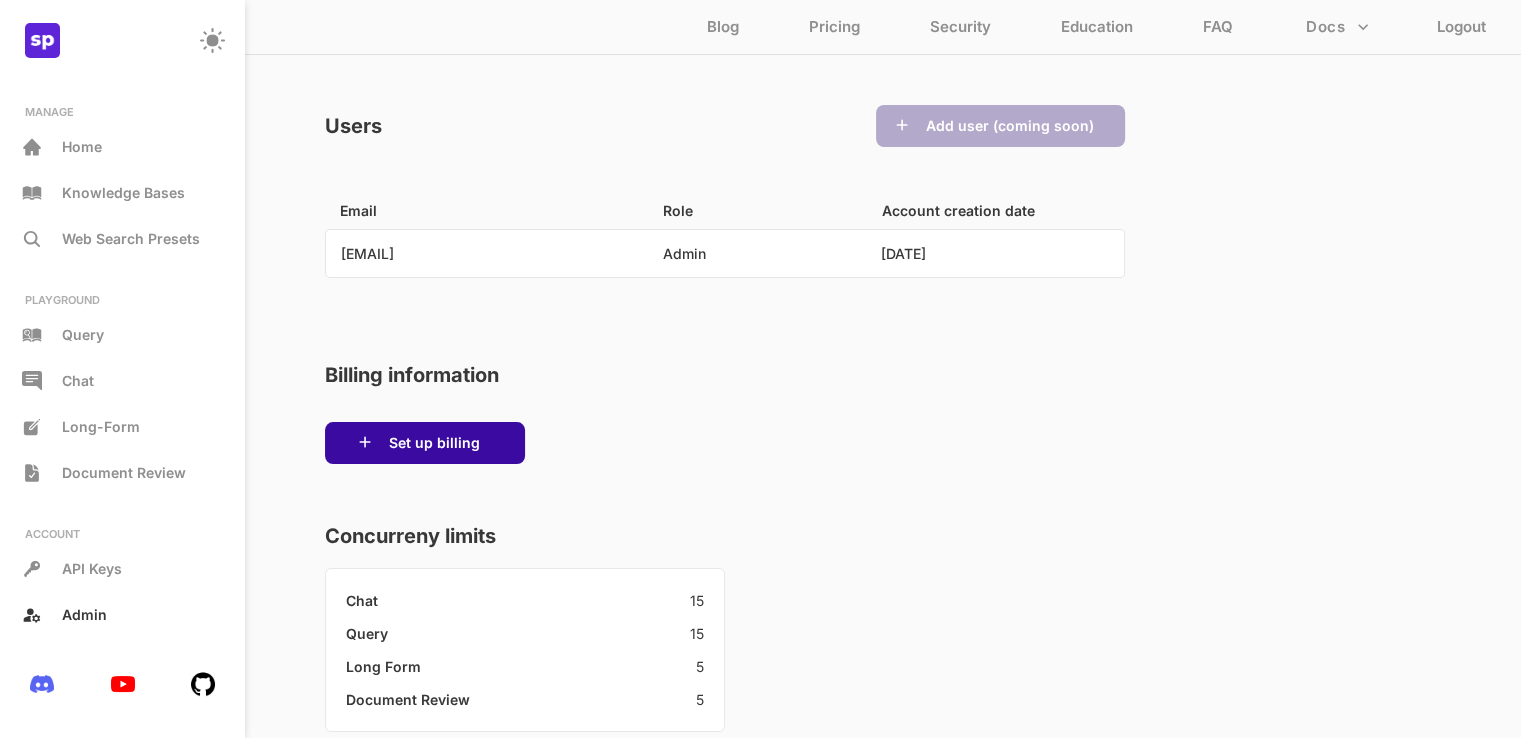 click on "Set up billing" at bounding box center [434, 443] 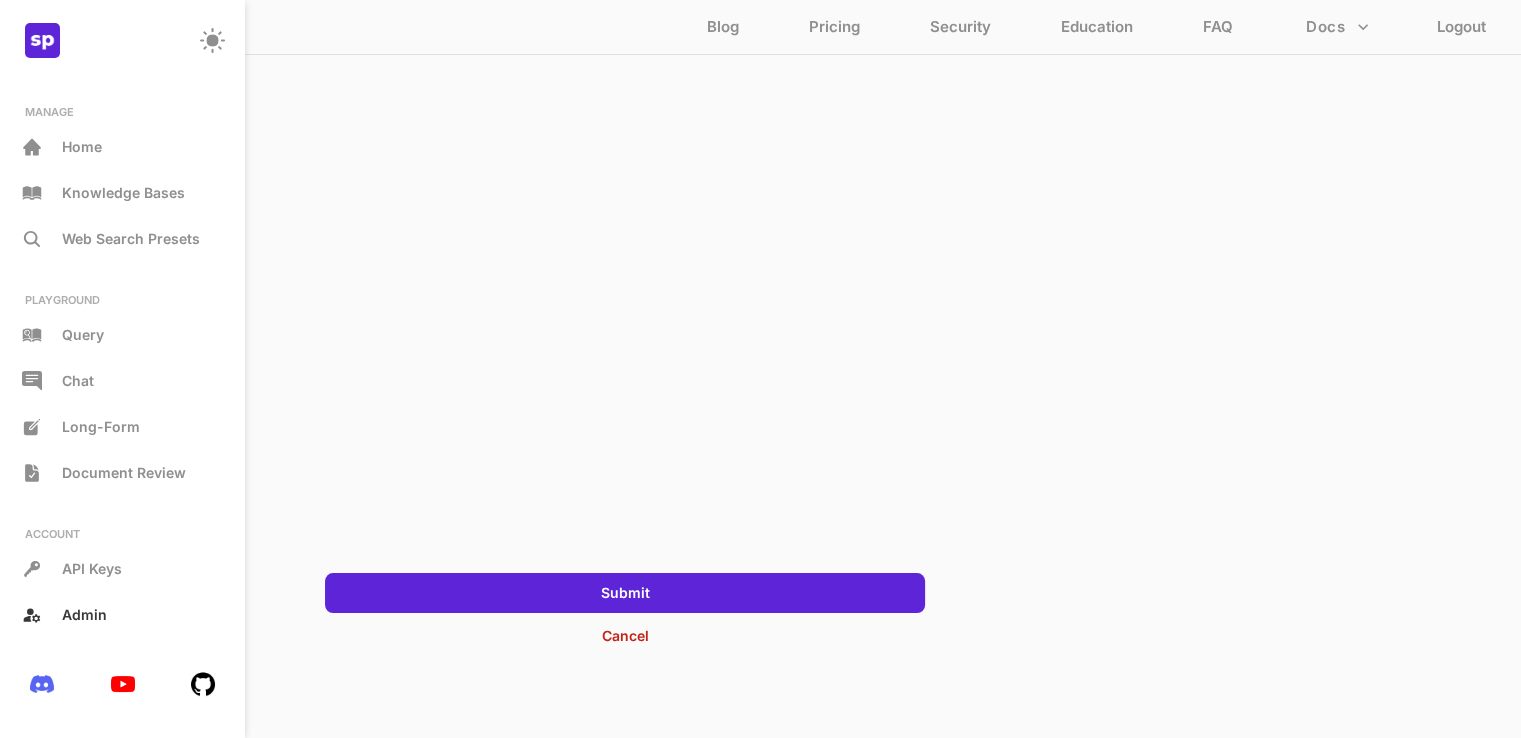 scroll, scrollTop: 251, scrollLeft: 0, axis: vertical 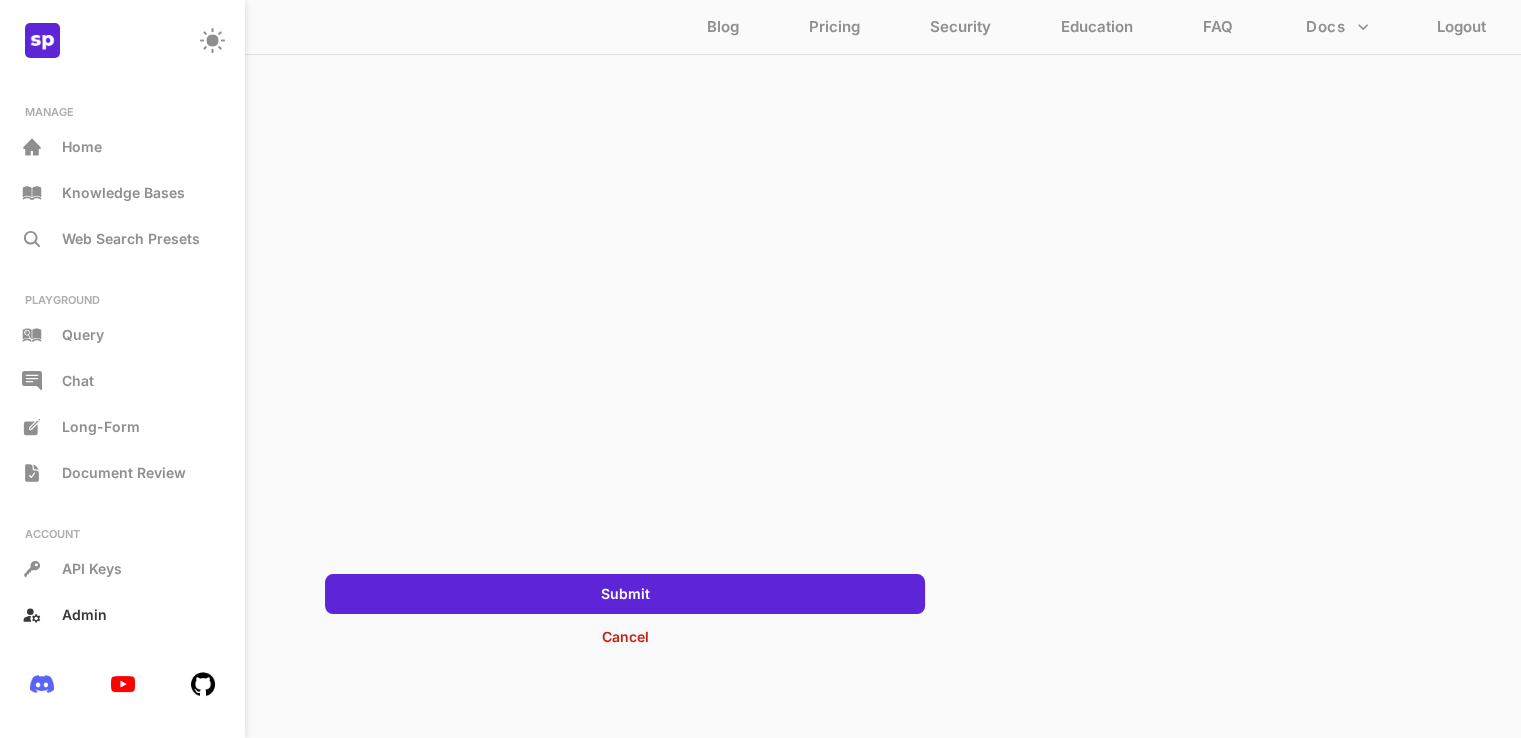 click on "ACCOUNT API Keys Admin" at bounding box center (122, 580) 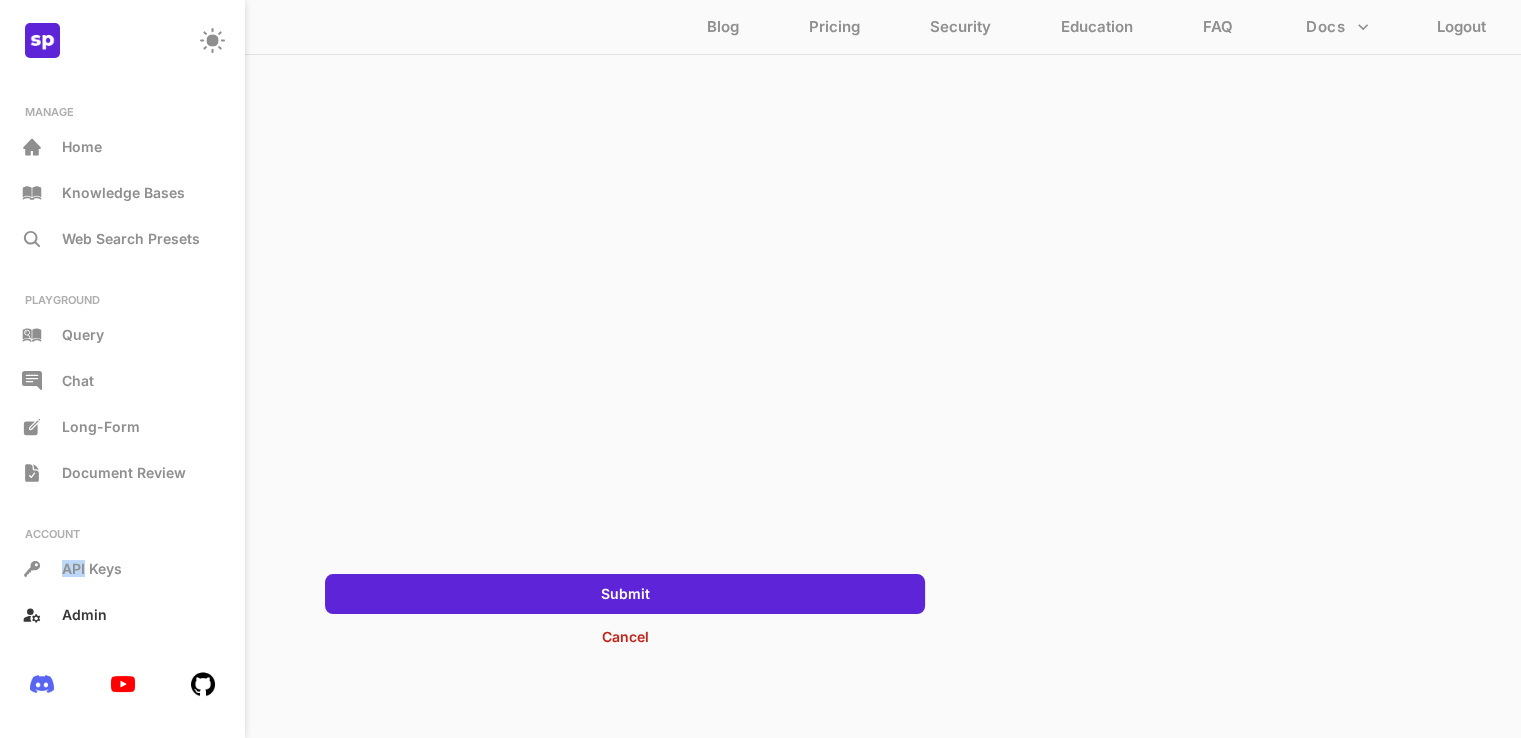 click on "ACCOUNT API Keys Admin" at bounding box center (122, 580) 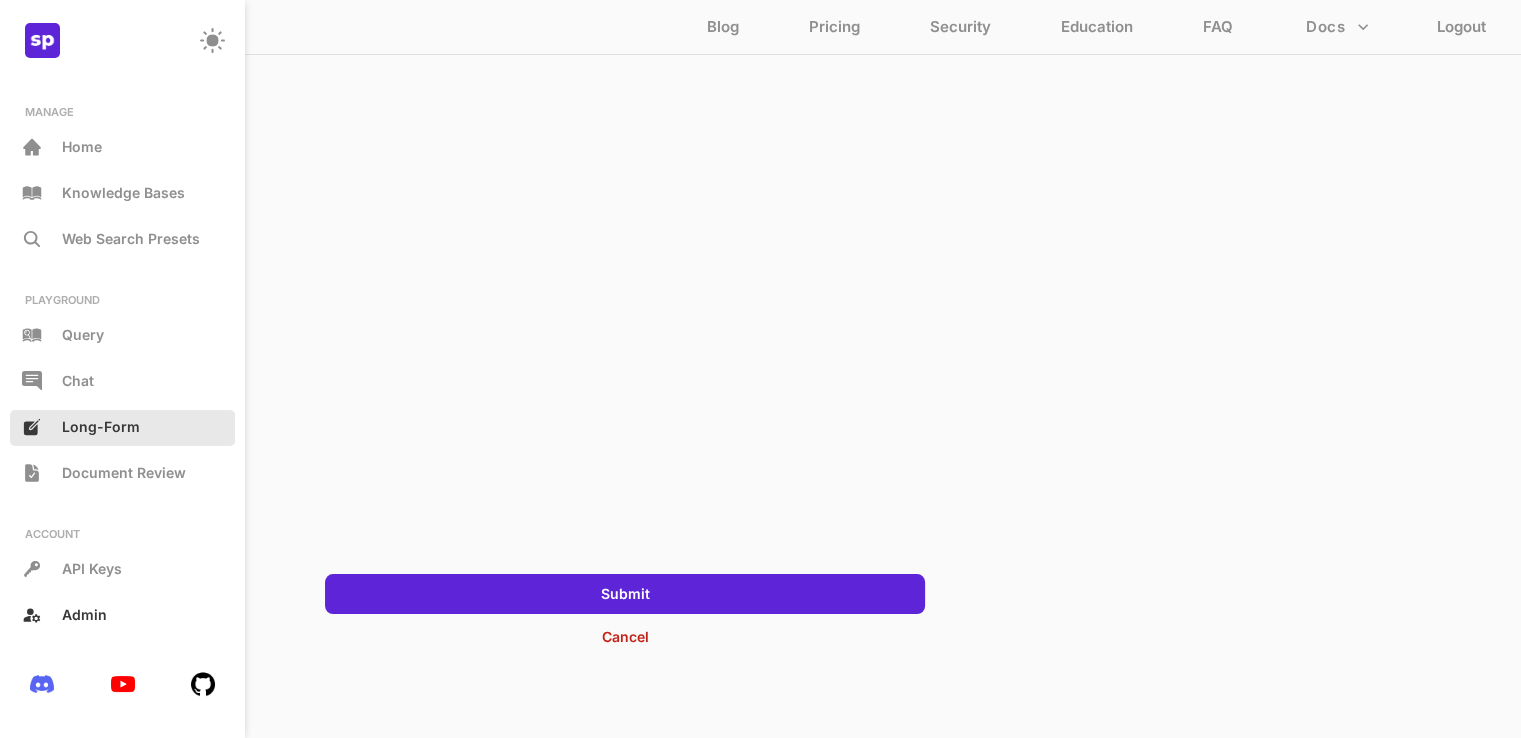 click on "Long-Form" at bounding box center [122, 428] 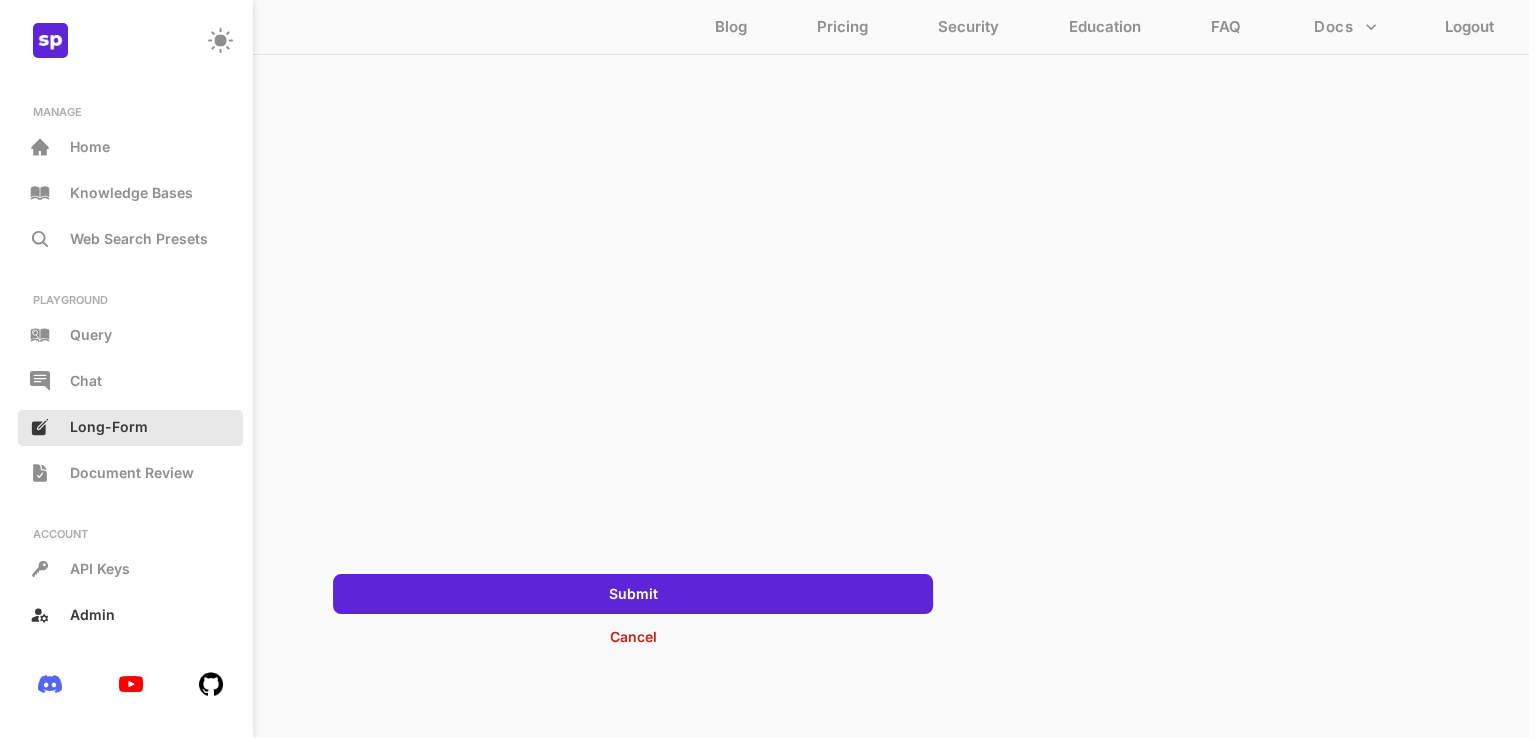 scroll, scrollTop: 0, scrollLeft: 0, axis: both 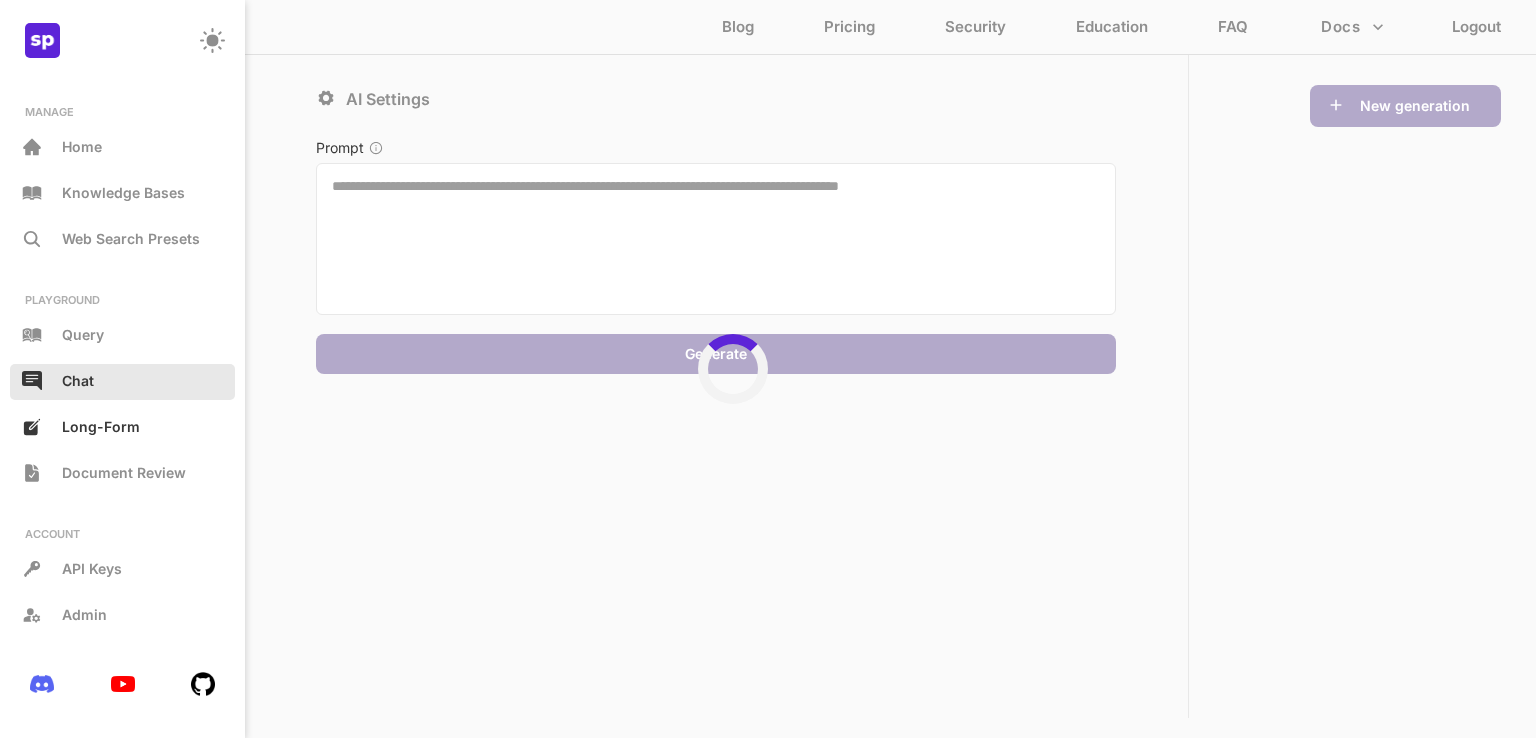 click on "Chat" at bounding box center (122, 382) 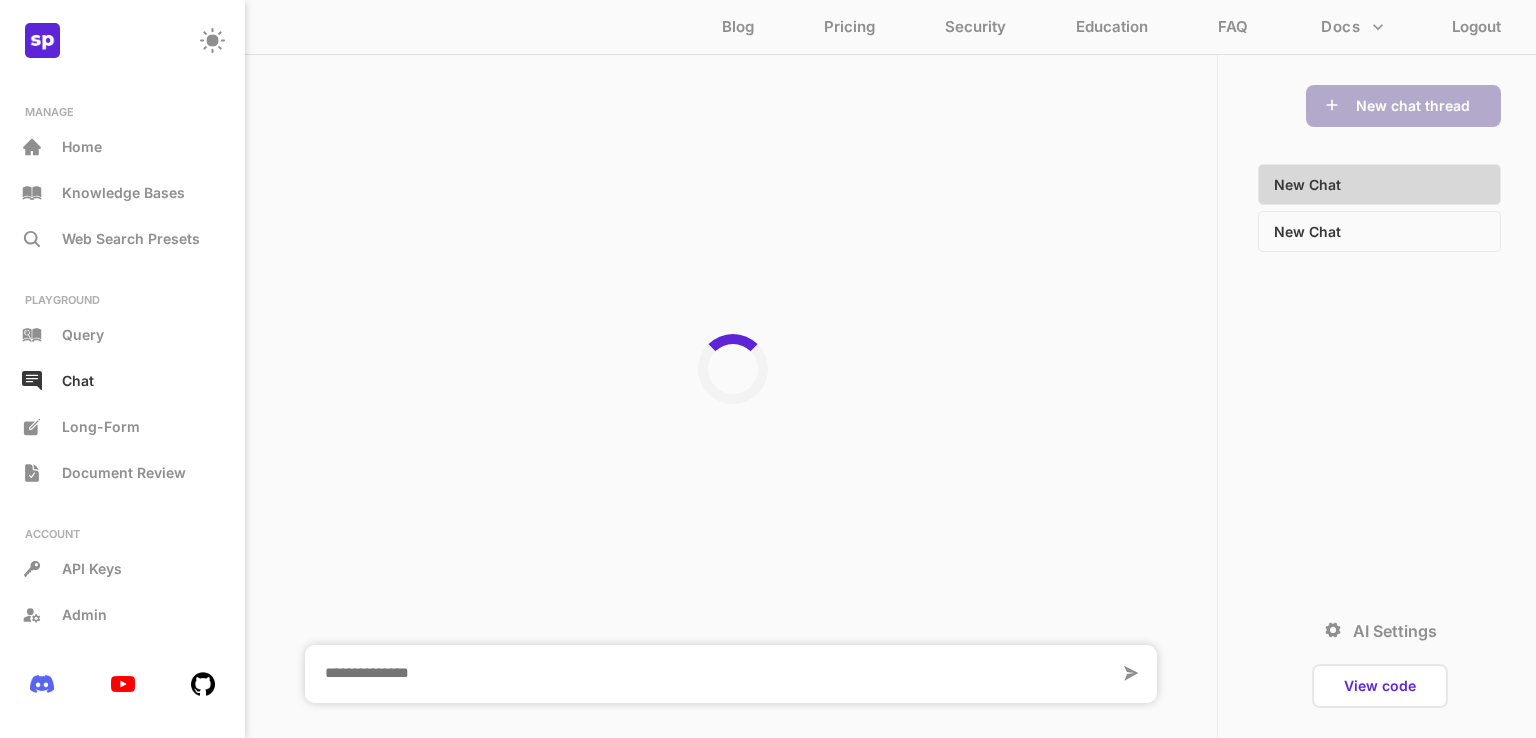 click at bounding box center [712, 674] 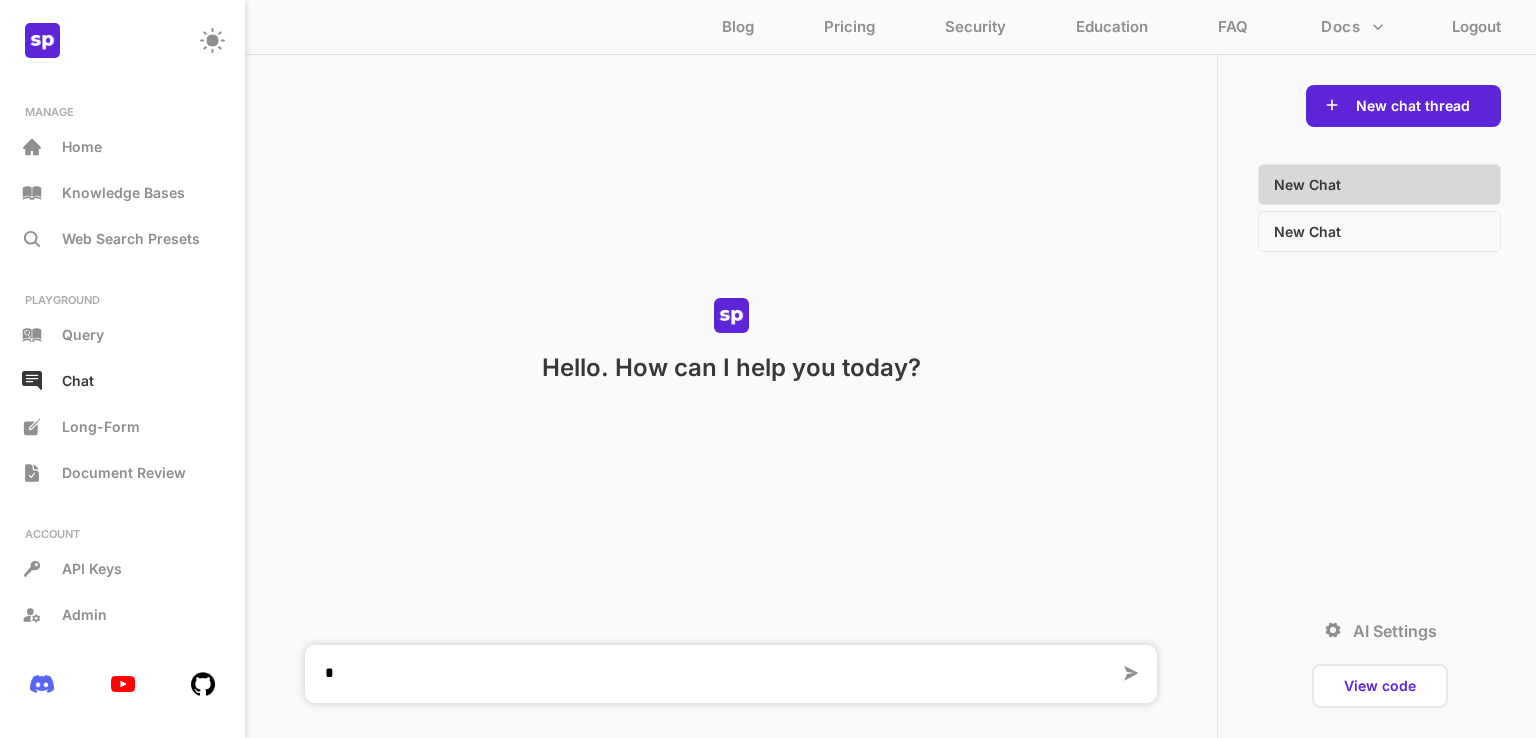 type on "**" 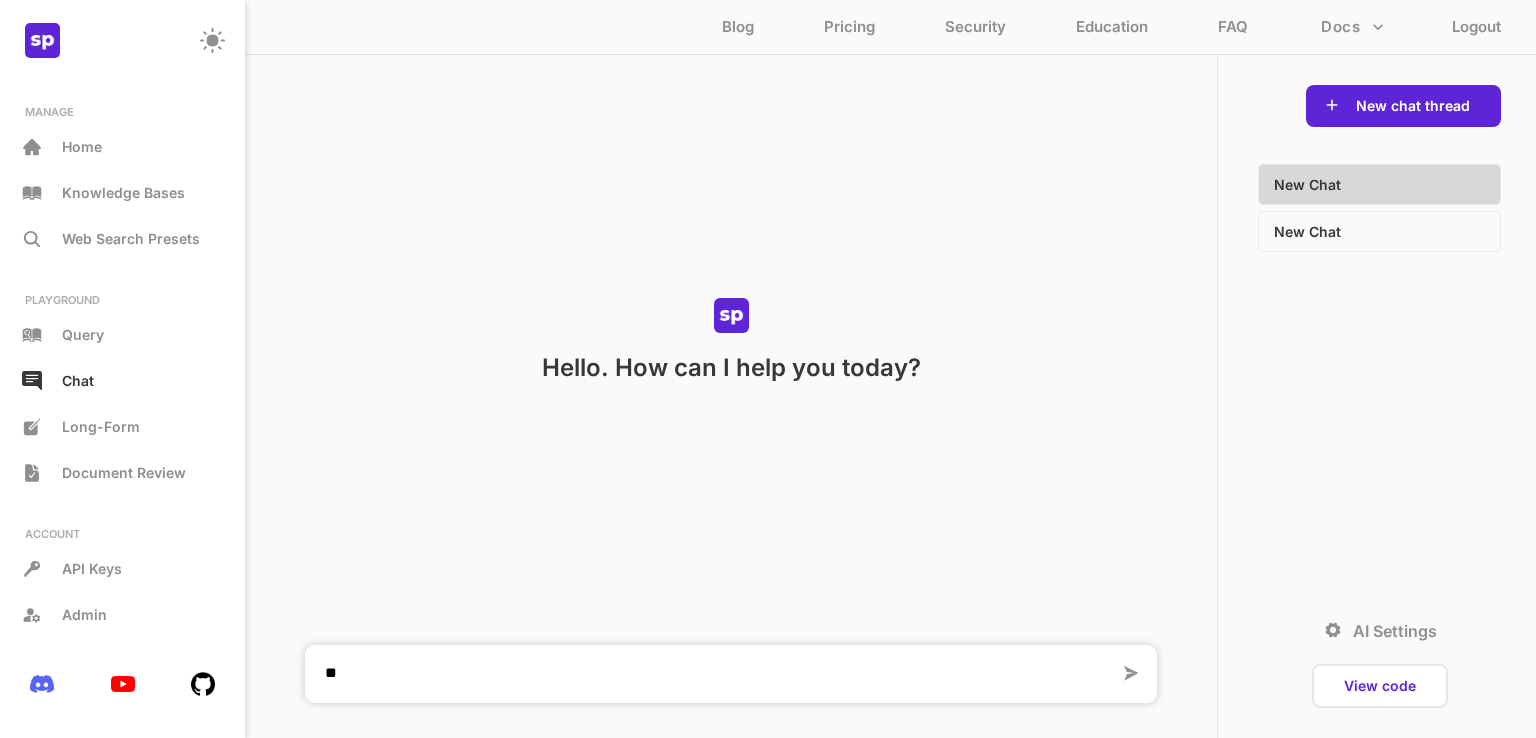 type 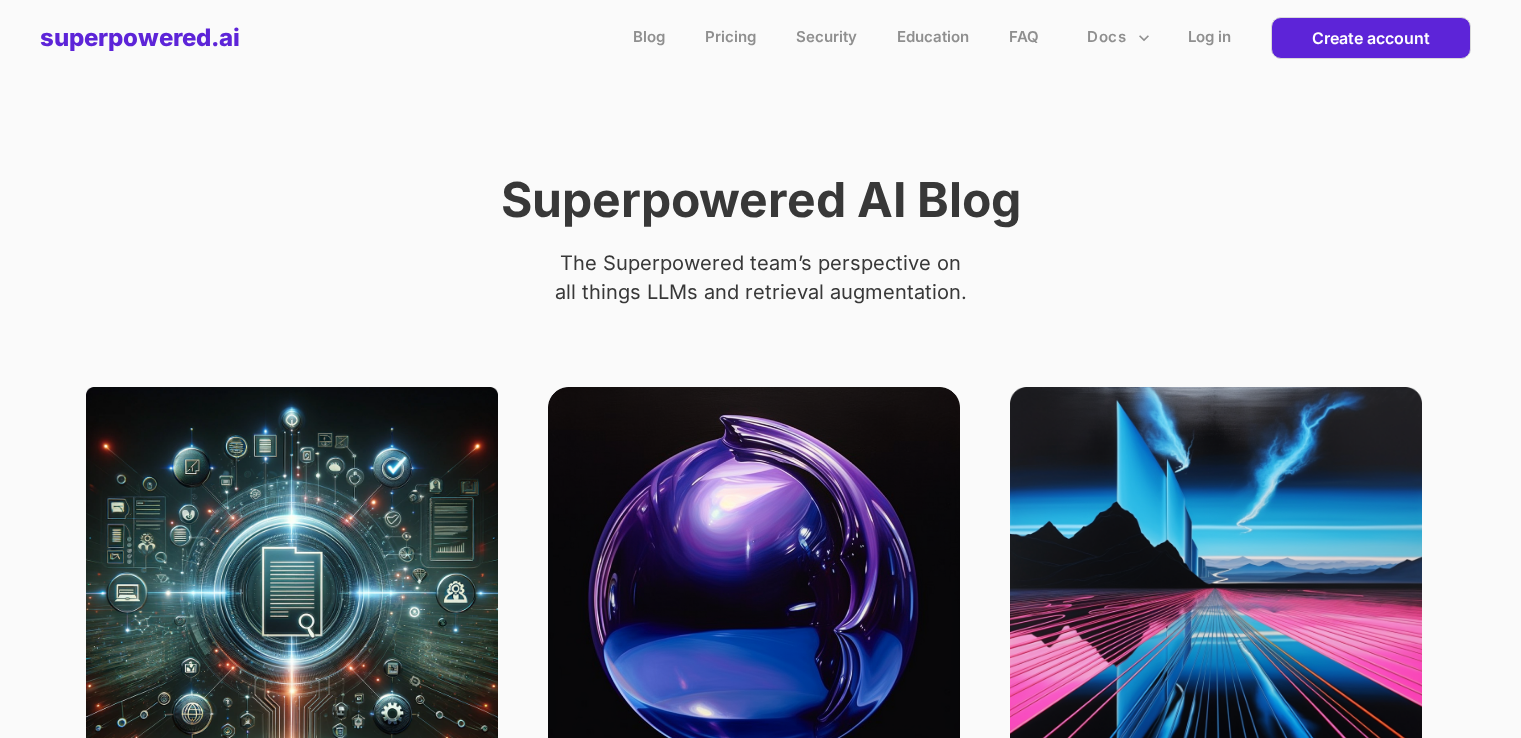 scroll, scrollTop: 0, scrollLeft: 0, axis: both 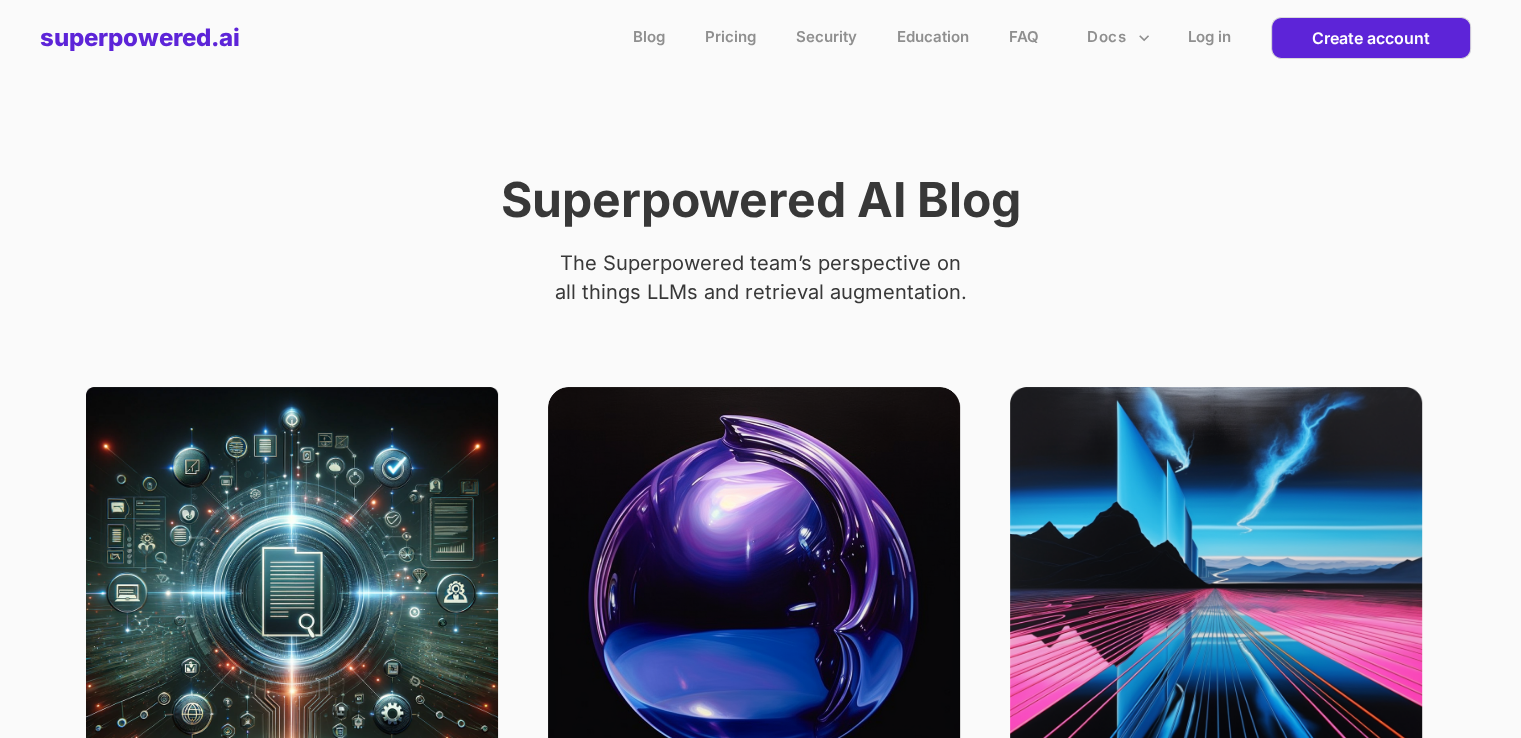click on "Blog Pricing Security Education FAQ Docs Log in Create account" at bounding box center (880, 38) 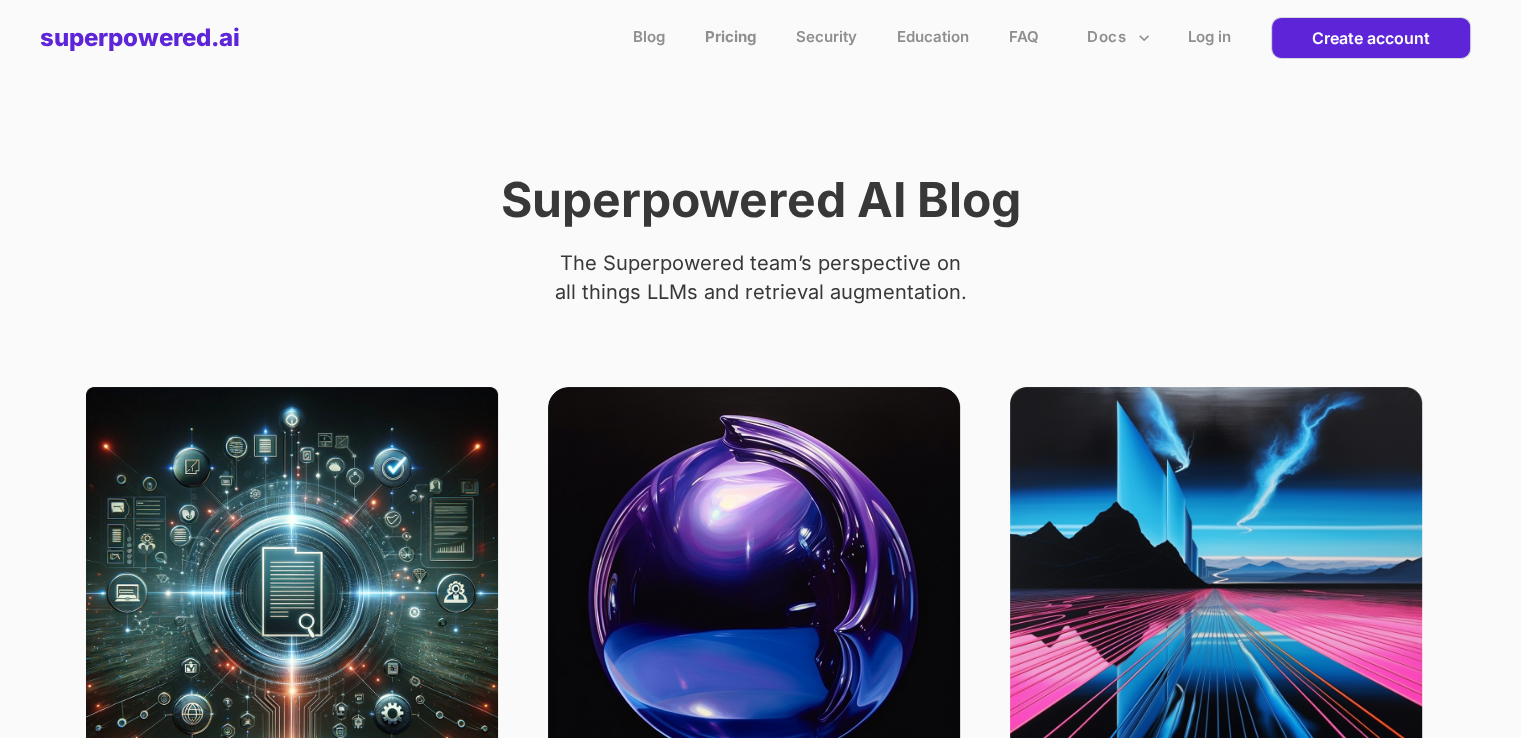 click on "Pricing" at bounding box center [730, 36] 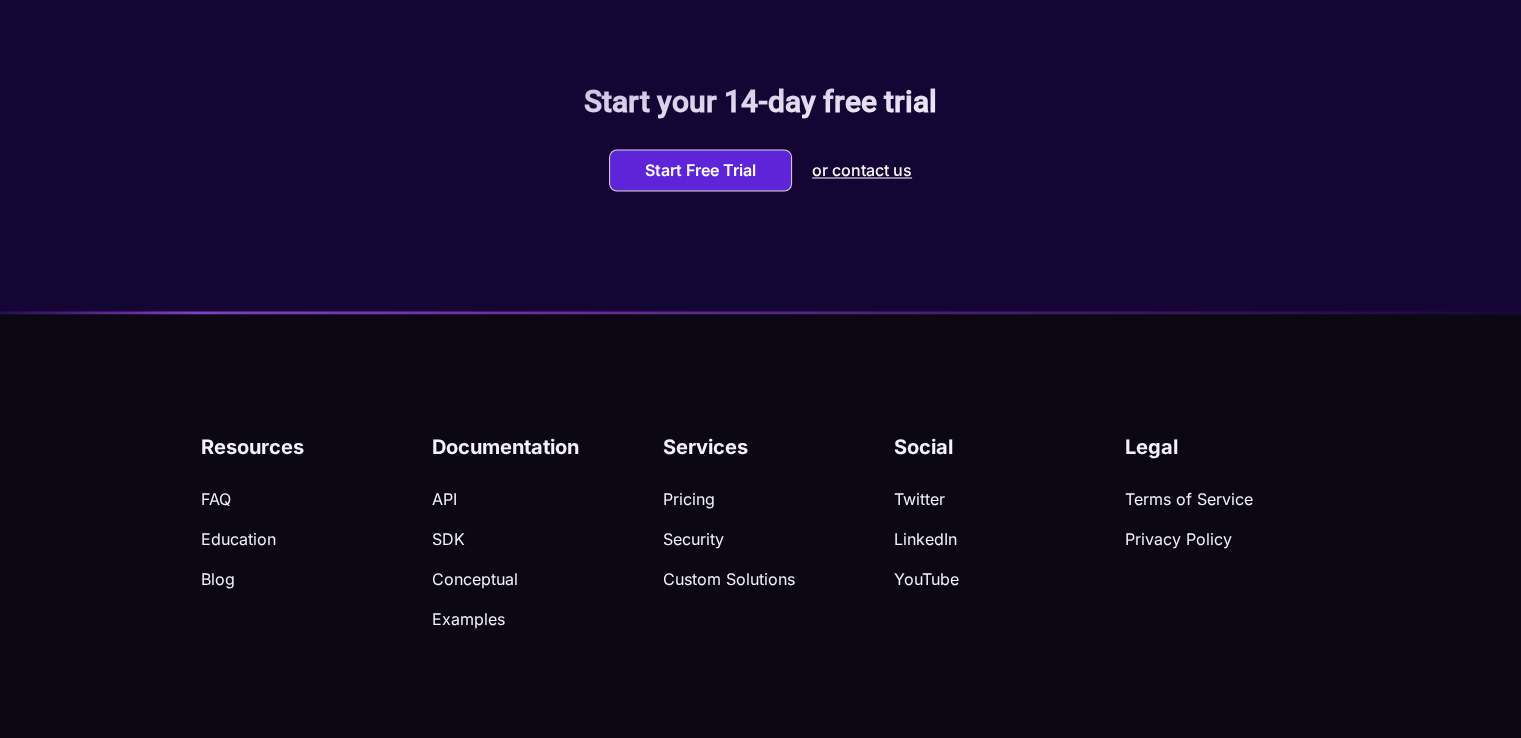 scroll, scrollTop: 3491, scrollLeft: 0, axis: vertical 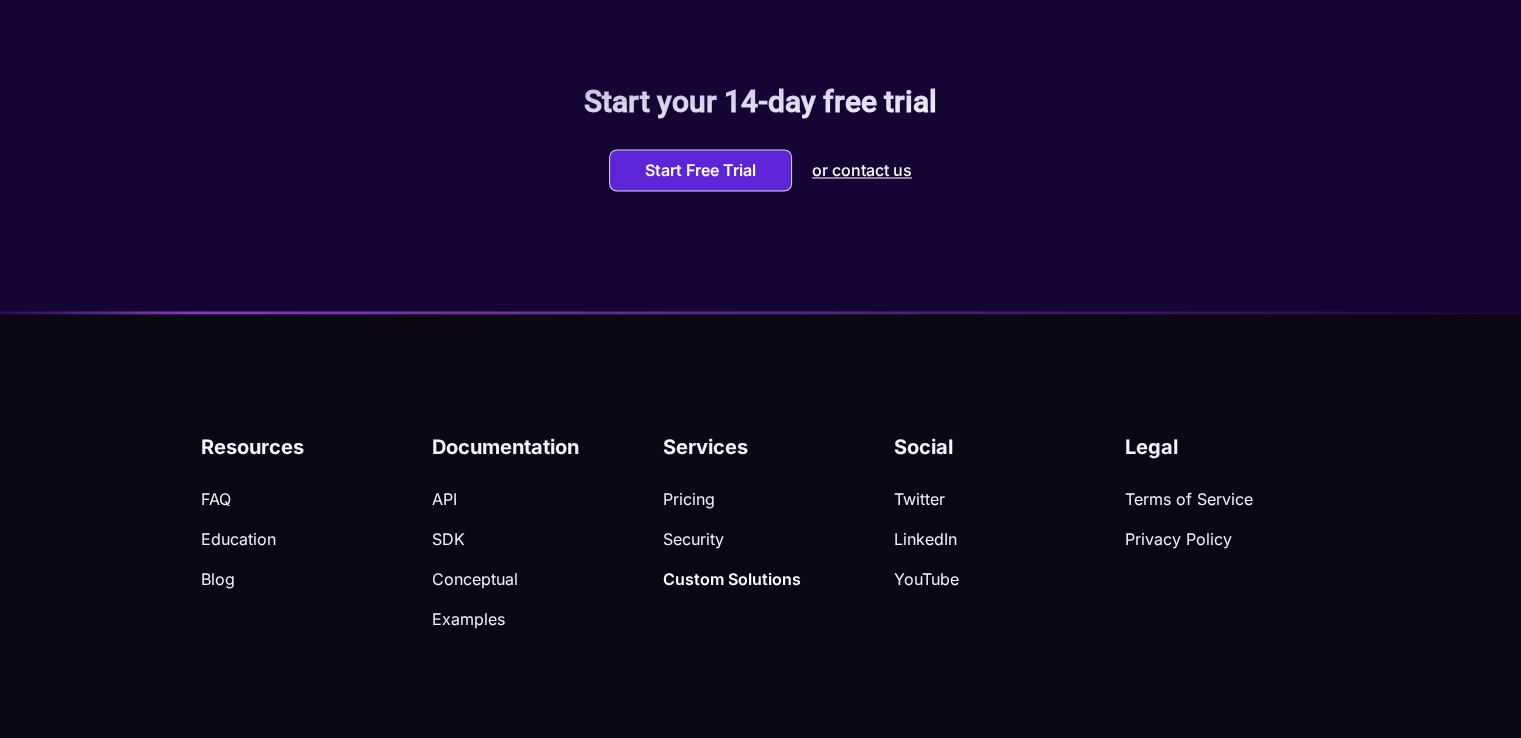 click on "Custom Solutions" at bounding box center (778, 578) 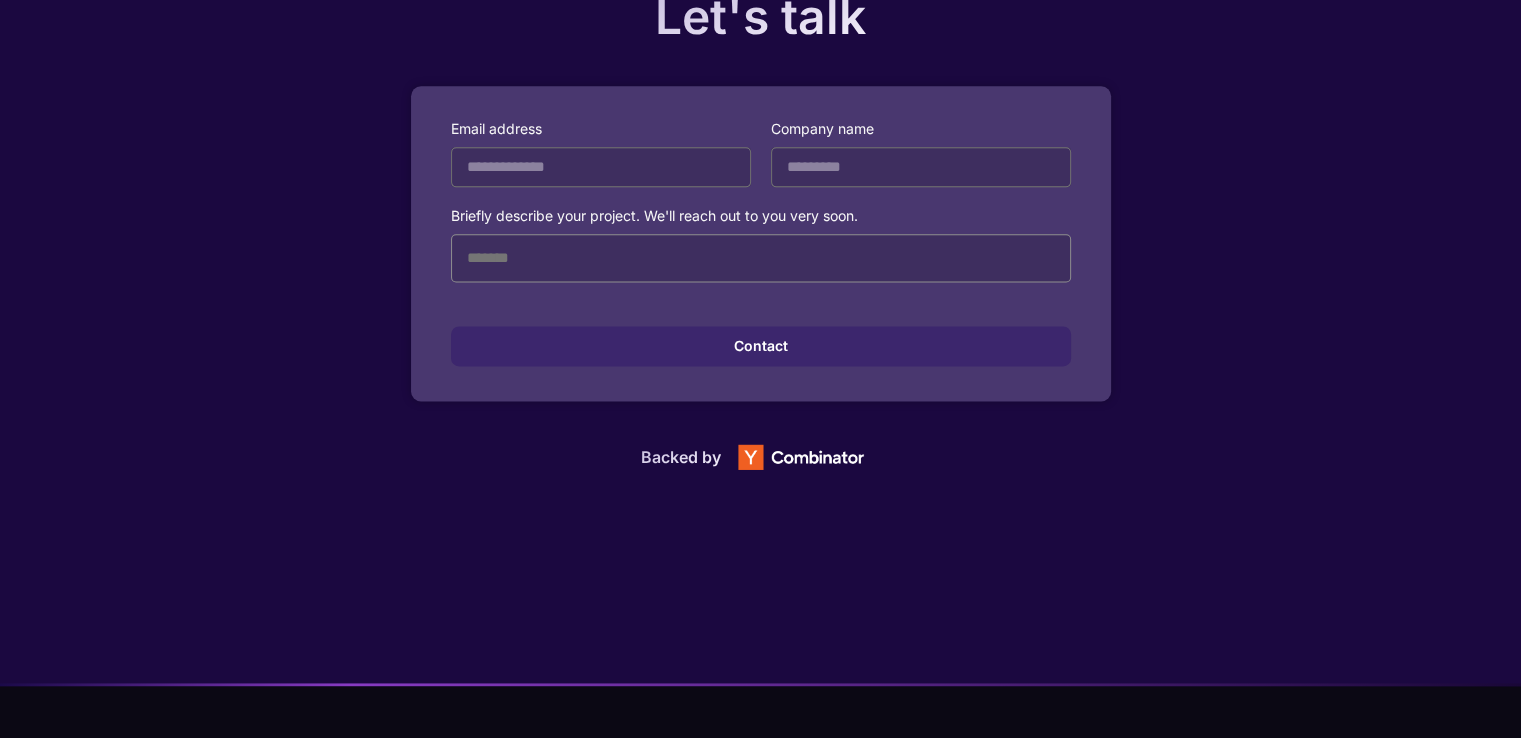 scroll, scrollTop: 2500, scrollLeft: 0, axis: vertical 